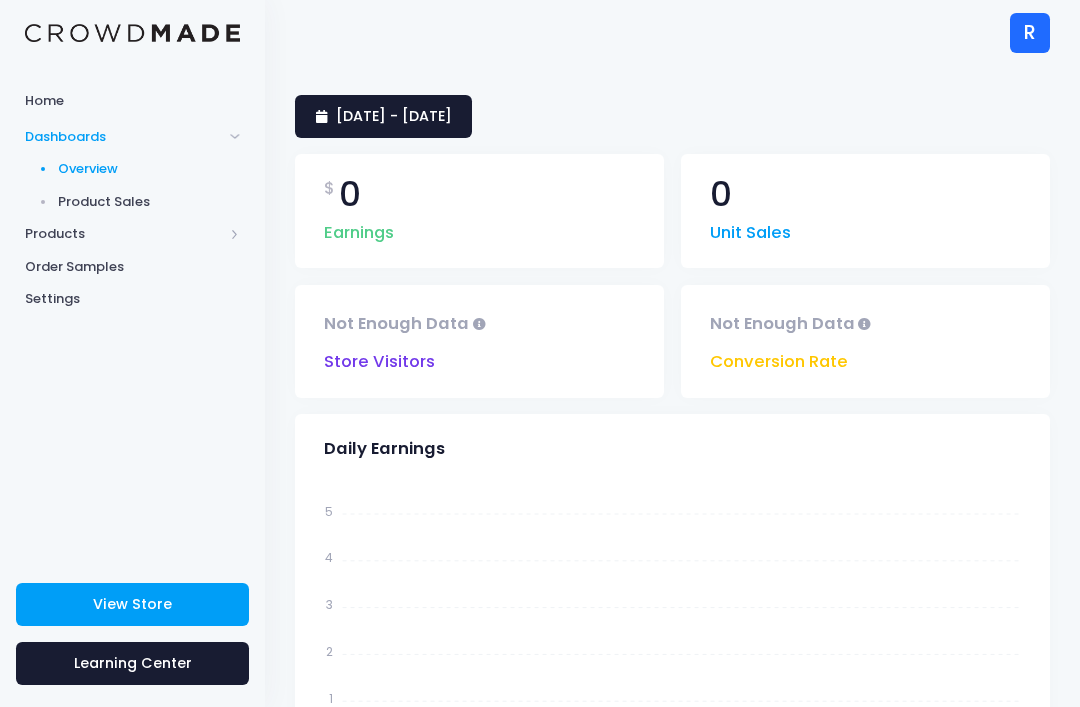 scroll, scrollTop: 0, scrollLeft: 0, axis: both 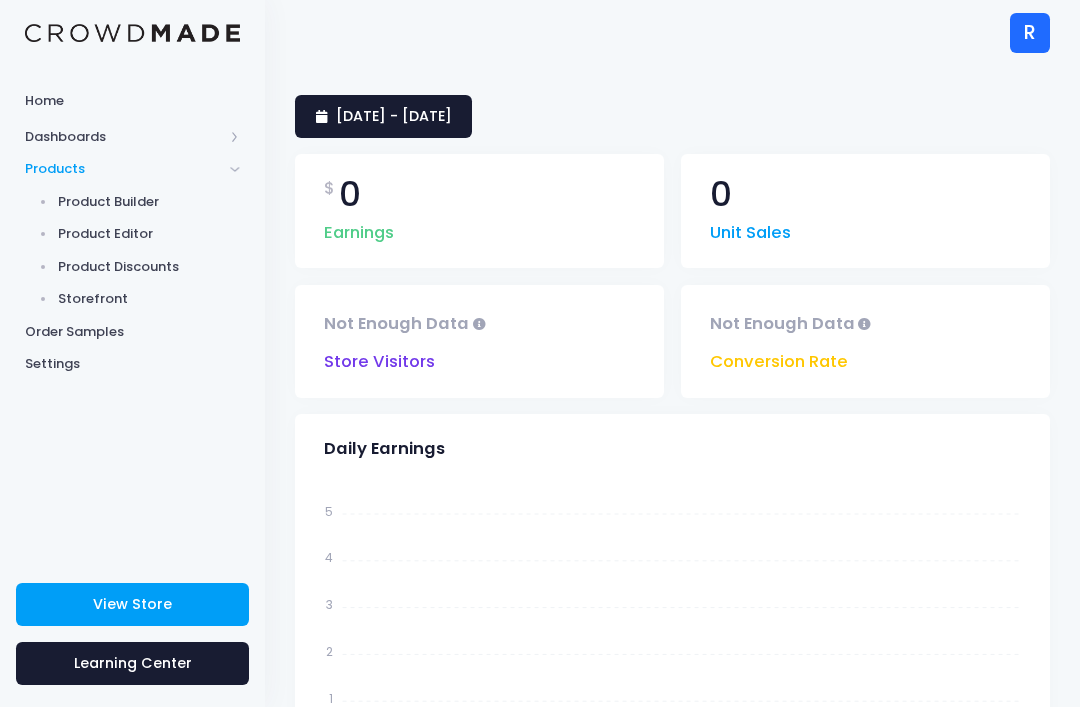 click on "Product Editor" at bounding box center (149, 234) 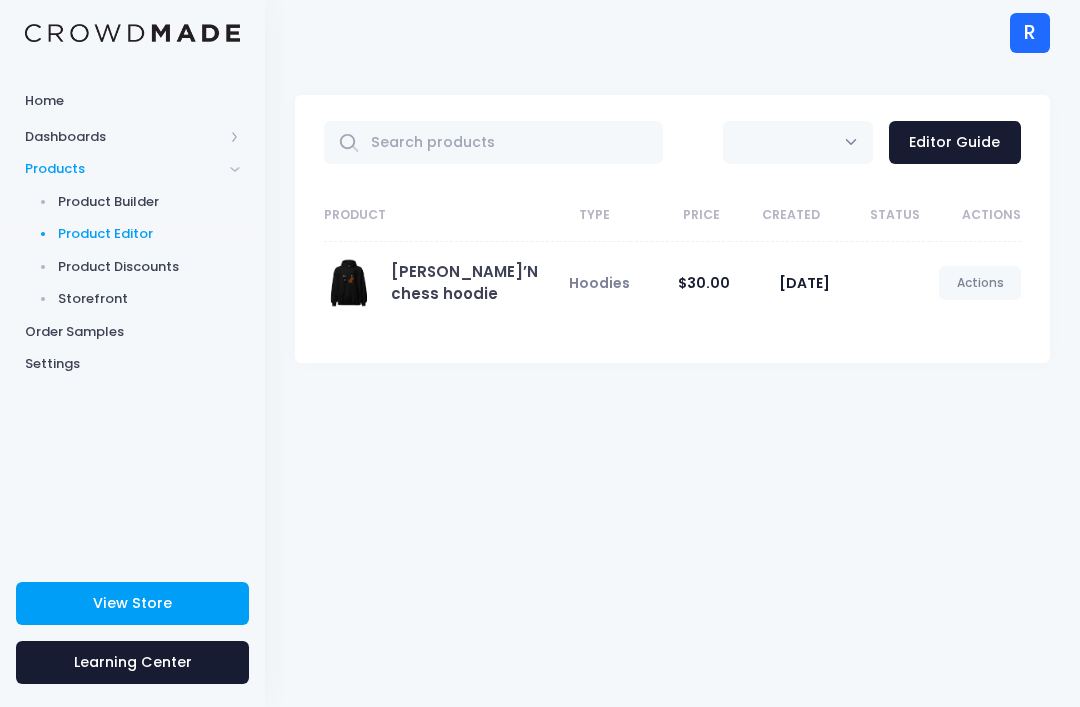 scroll, scrollTop: 0, scrollLeft: 0, axis: both 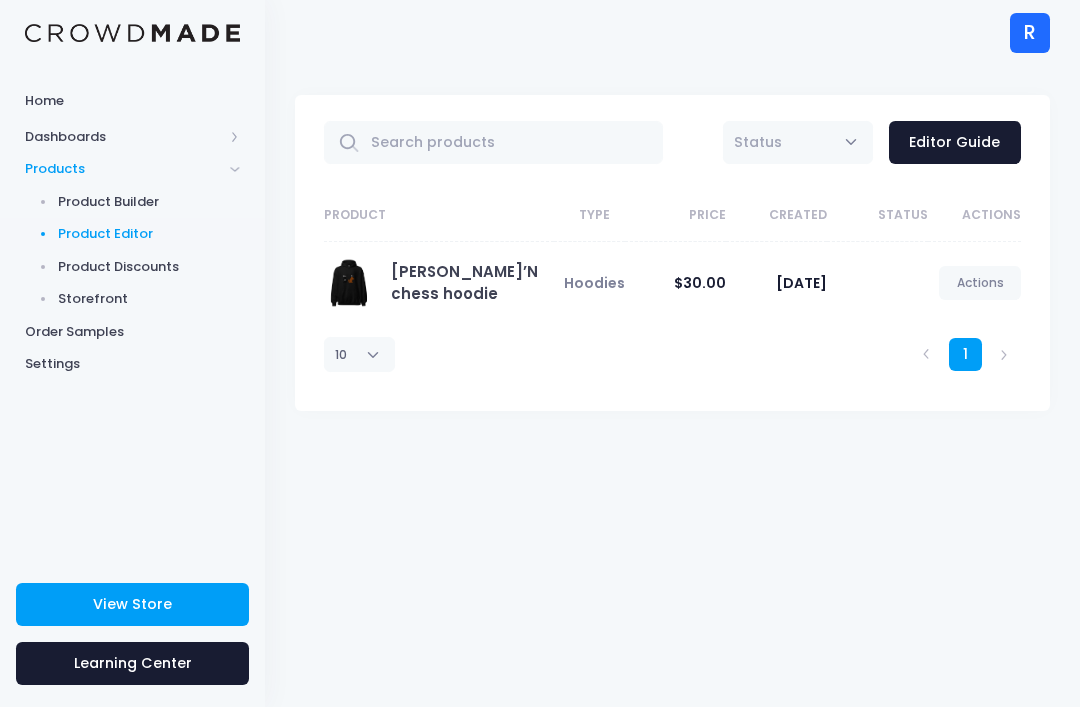click on "Actions" at bounding box center [980, 283] 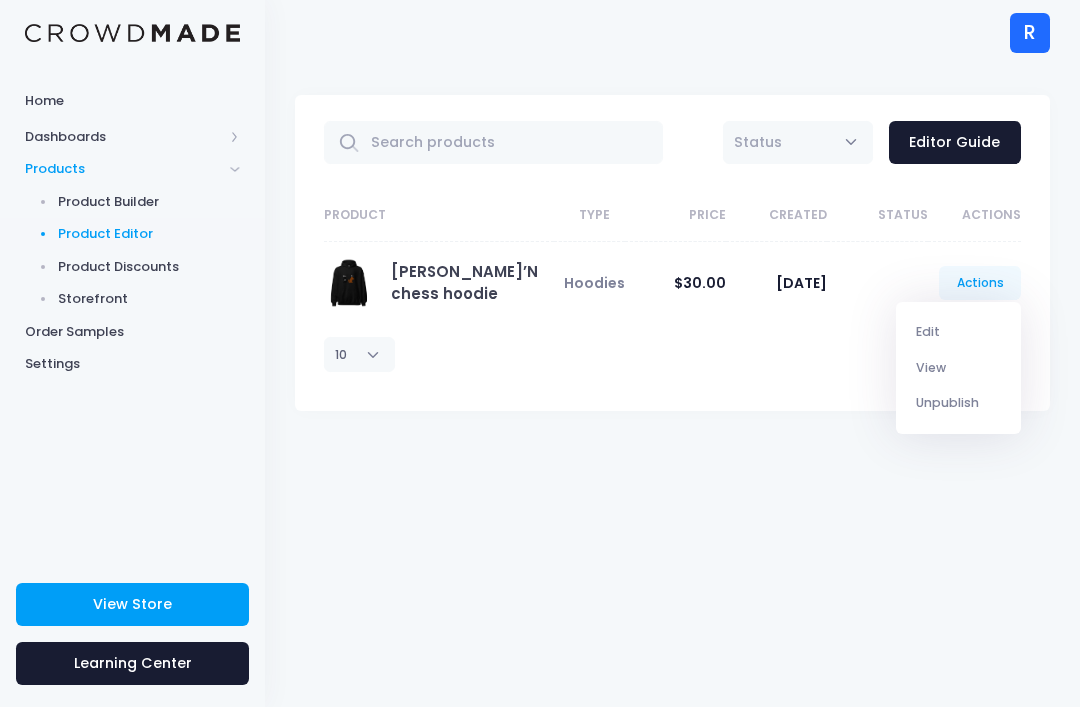 click on "Unpublish" at bounding box center (959, 403) 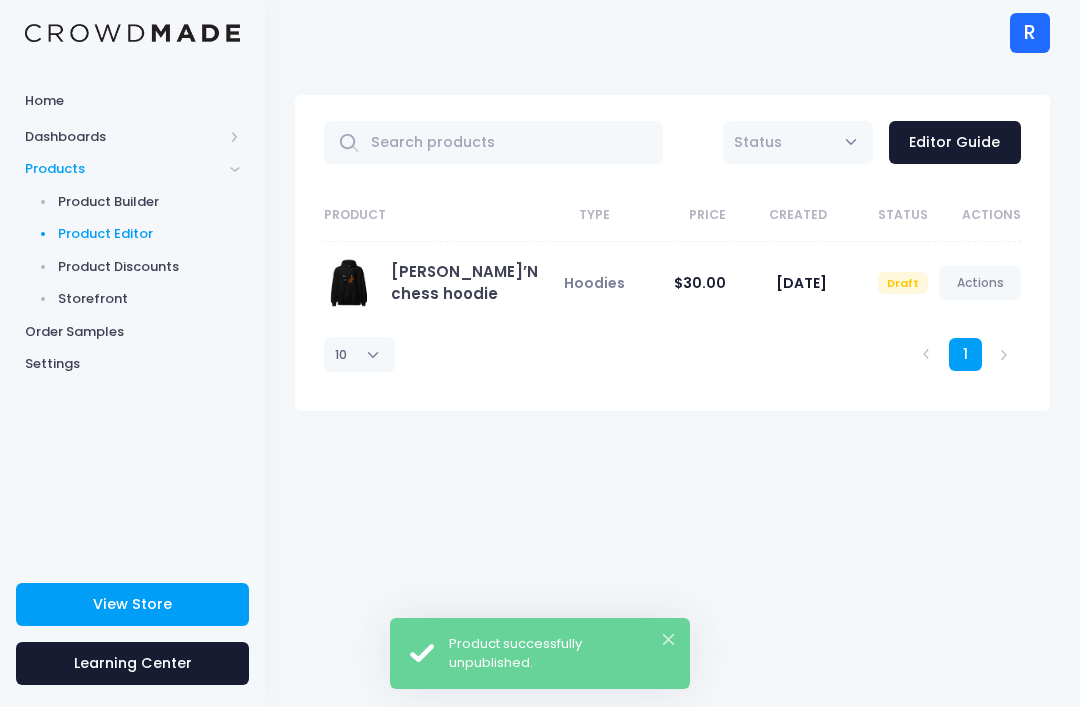 scroll, scrollTop: 0, scrollLeft: 0, axis: both 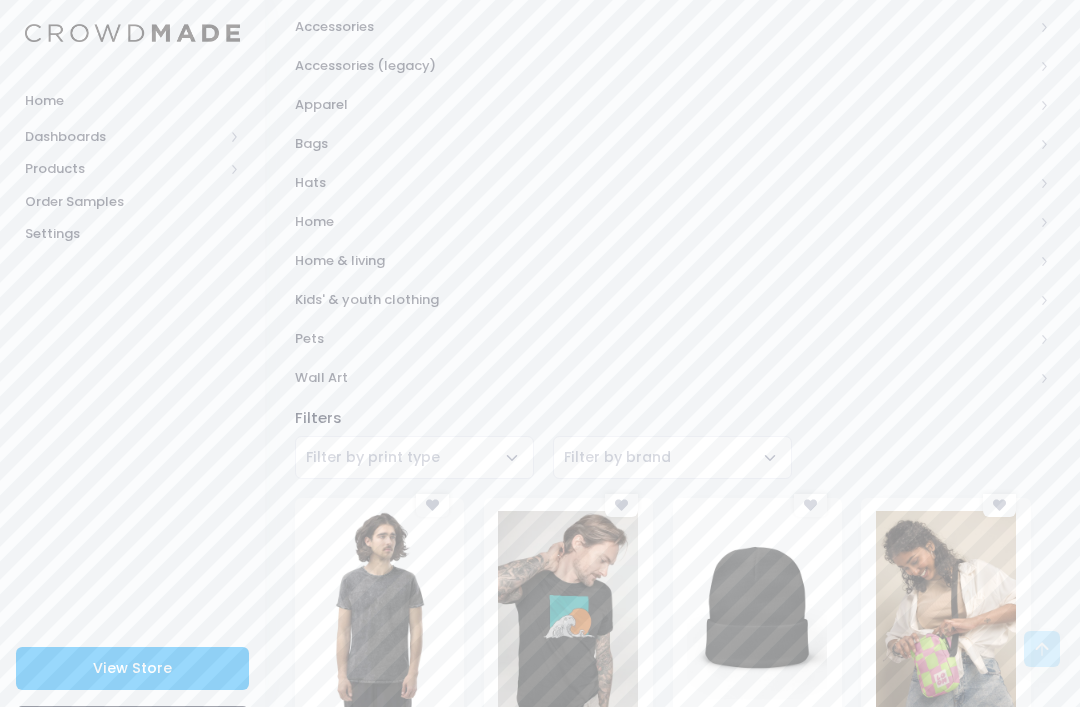 click on "Wall Art" at bounding box center [672, 377] 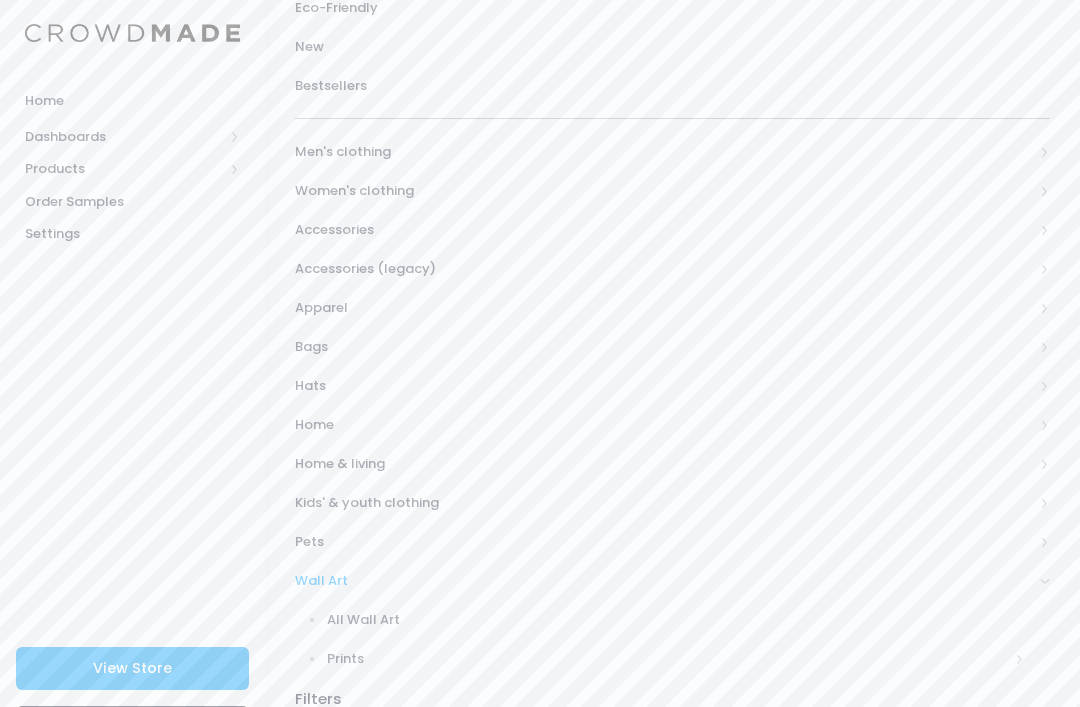scroll, scrollTop: 266, scrollLeft: 0, axis: vertical 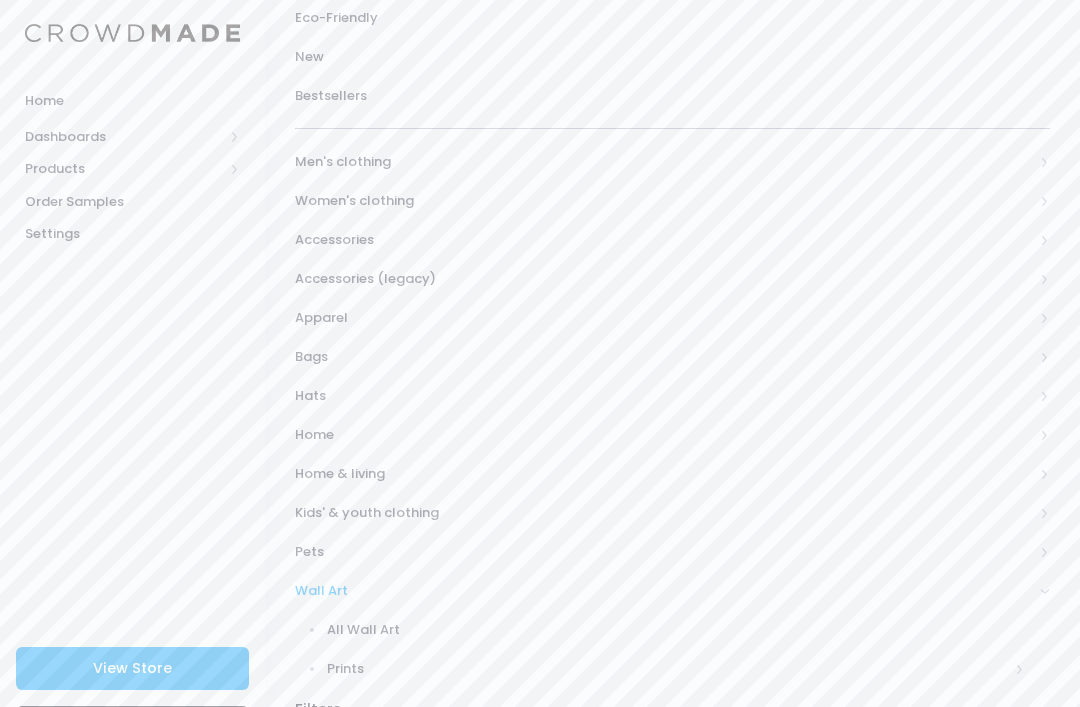 click on "Home" at bounding box center [664, 435] 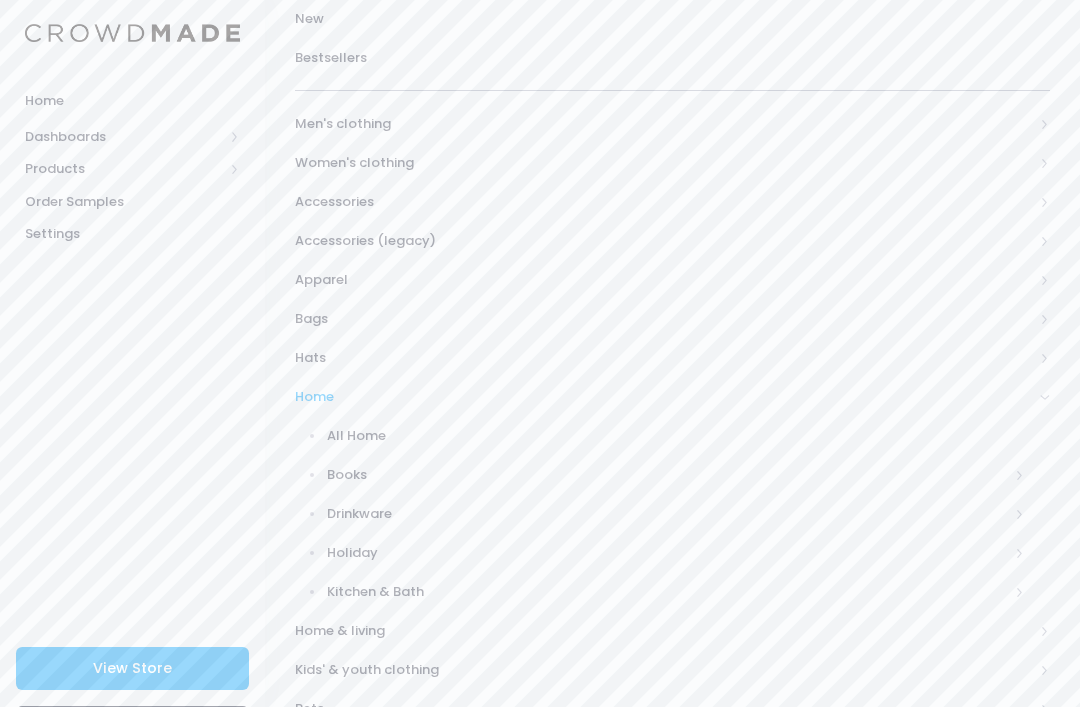 scroll, scrollTop: 303, scrollLeft: 0, axis: vertical 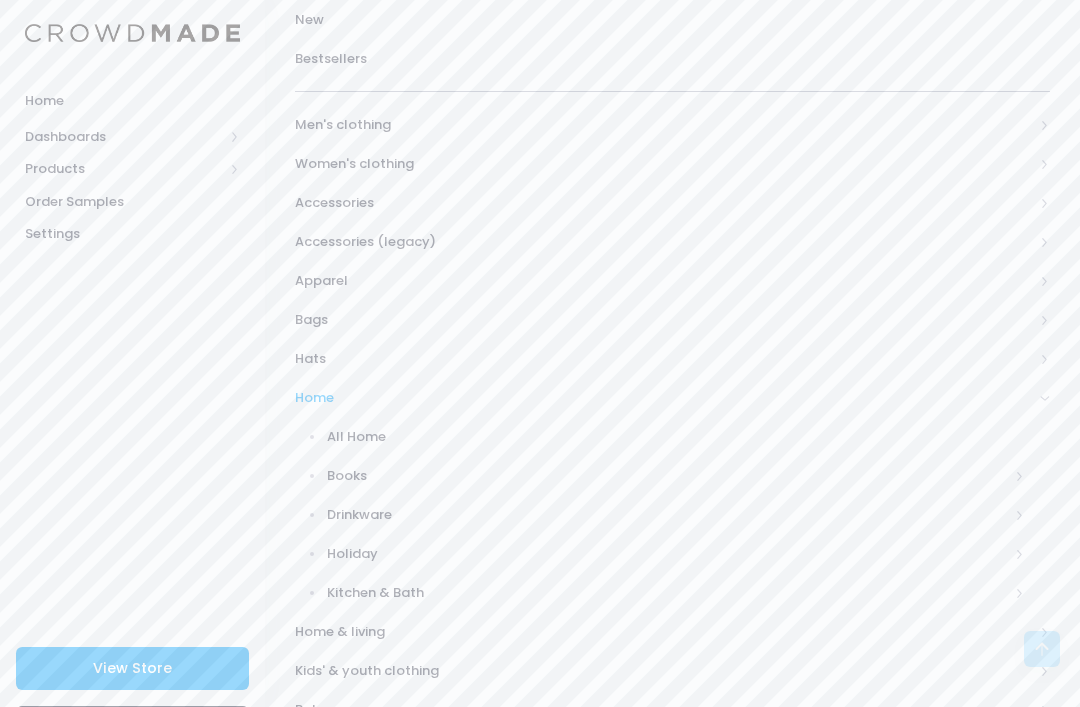 click on "Home & living" at bounding box center [664, 632] 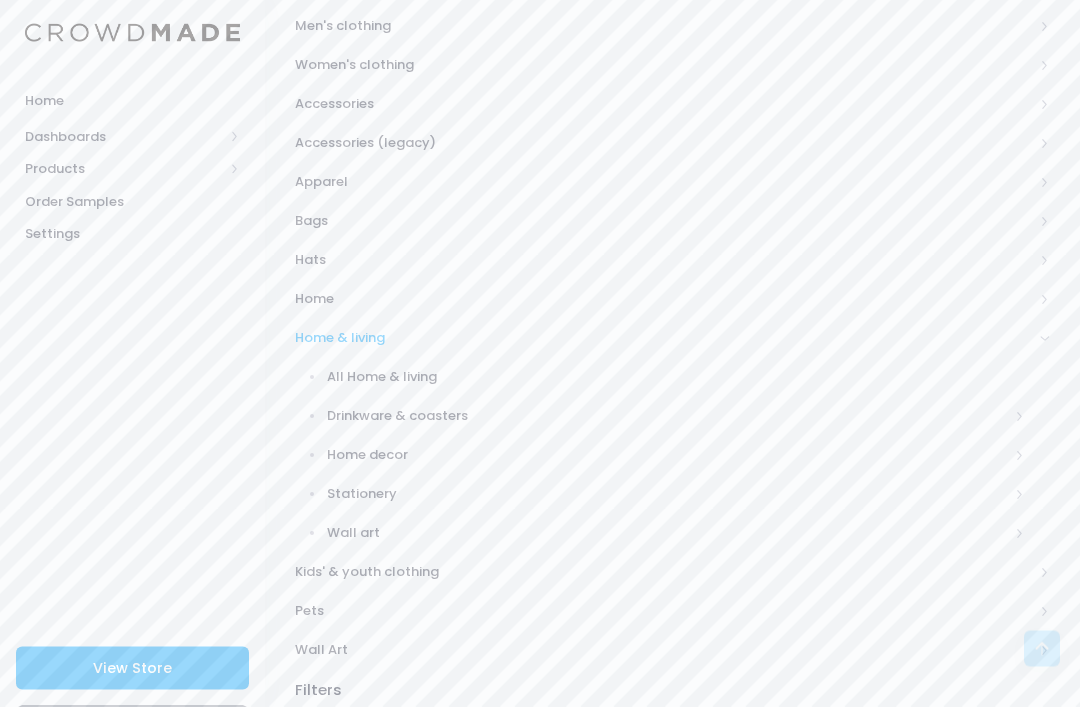 scroll, scrollTop: 418, scrollLeft: 0, axis: vertical 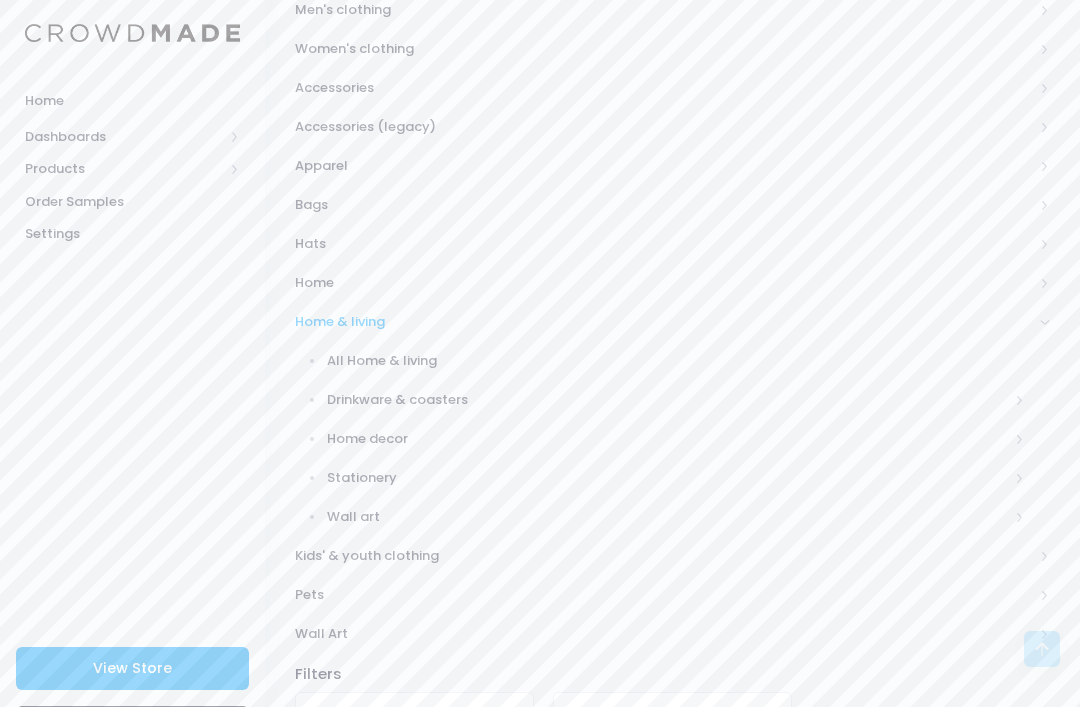 click on "Wall art" at bounding box center [668, 517] 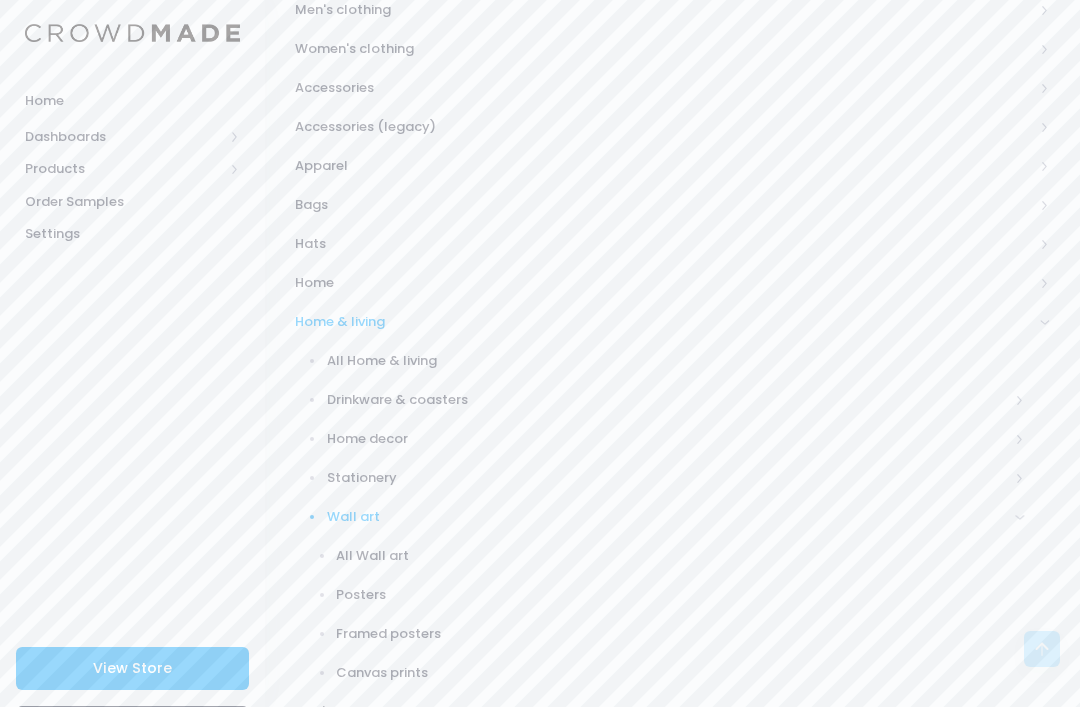 click on "Posters" at bounding box center (680, 595) 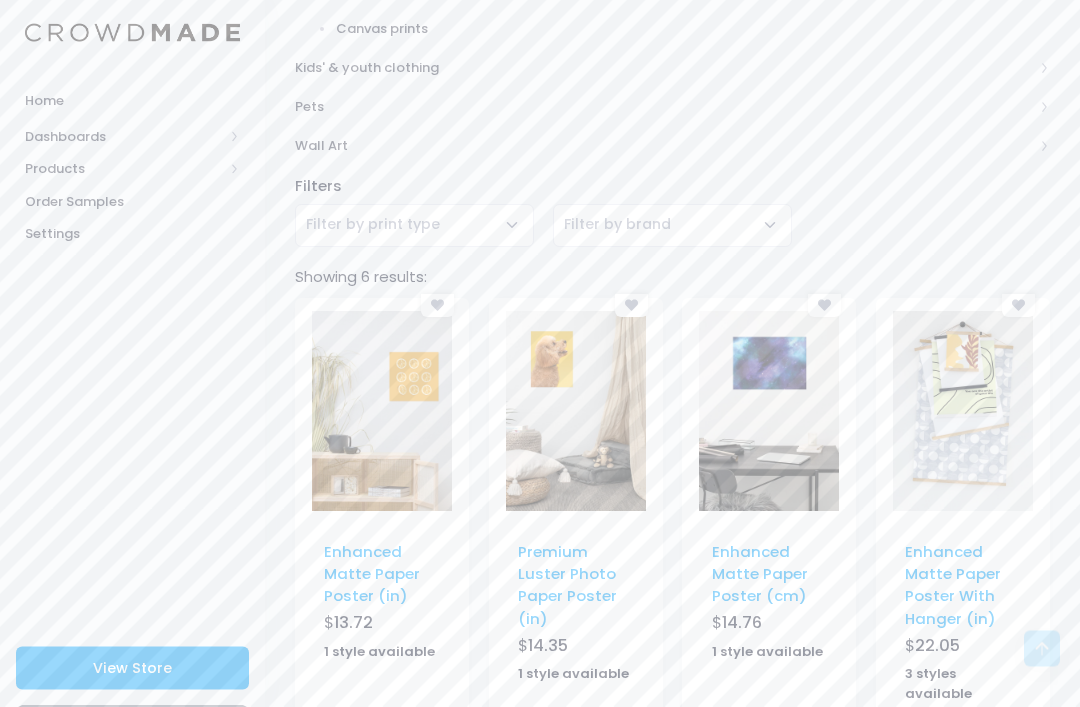 scroll, scrollTop: 1101, scrollLeft: 0, axis: vertical 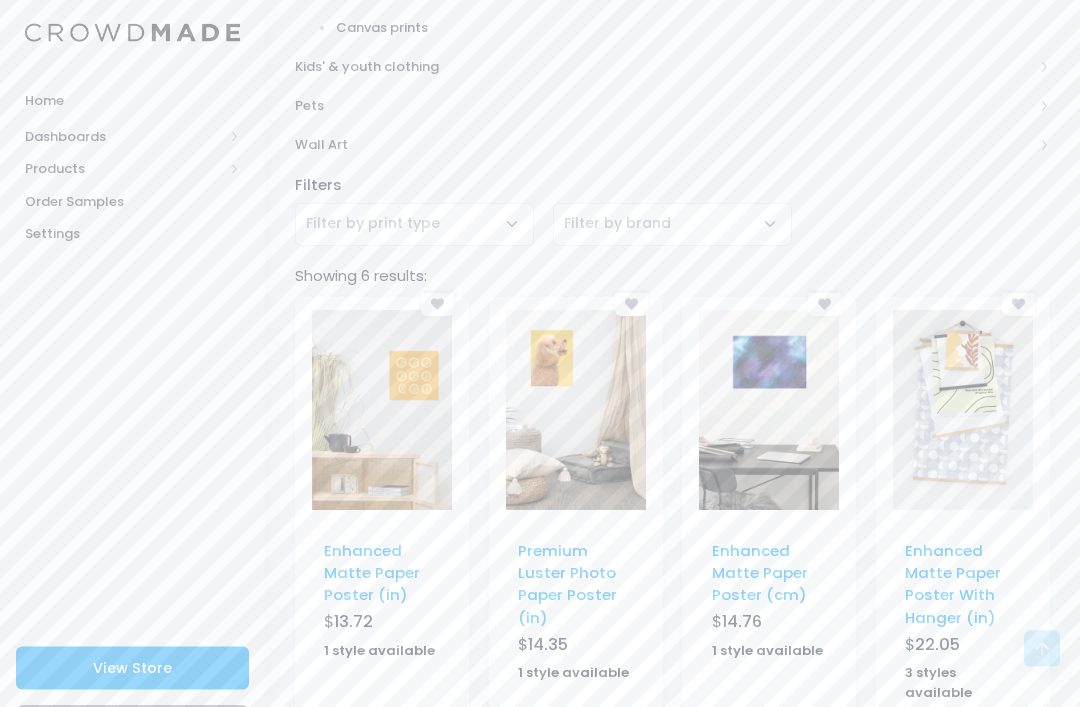 click at bounding box center (382, 411) 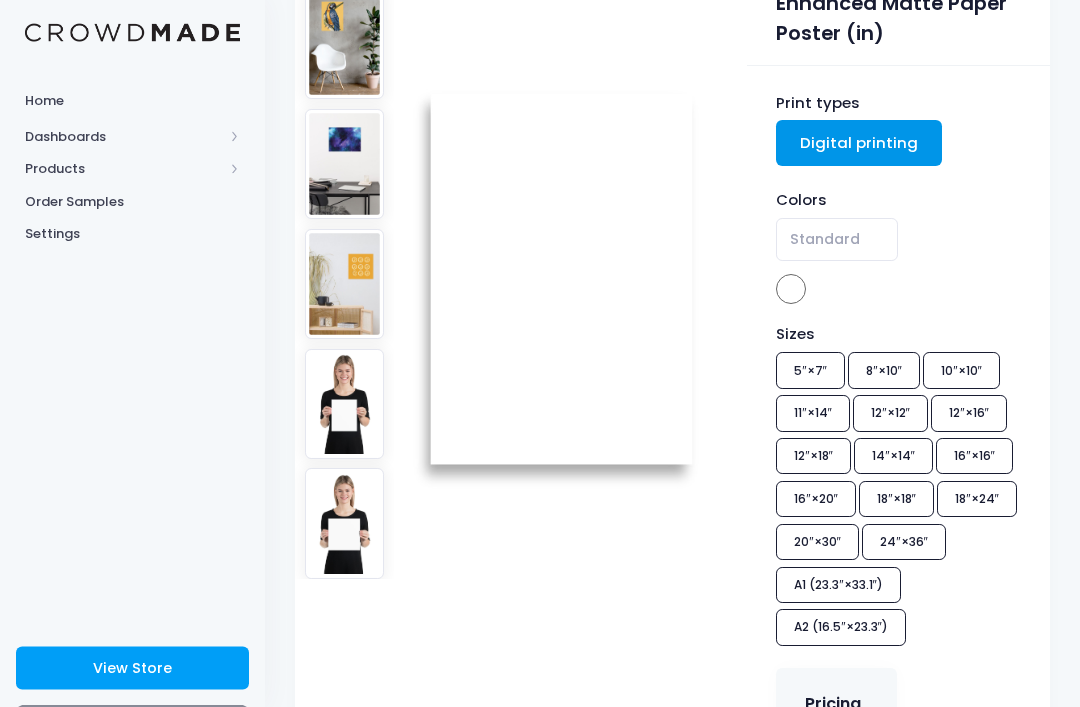 scroll, scrollTop: 228, scrollLeft: 0, axis: vertical 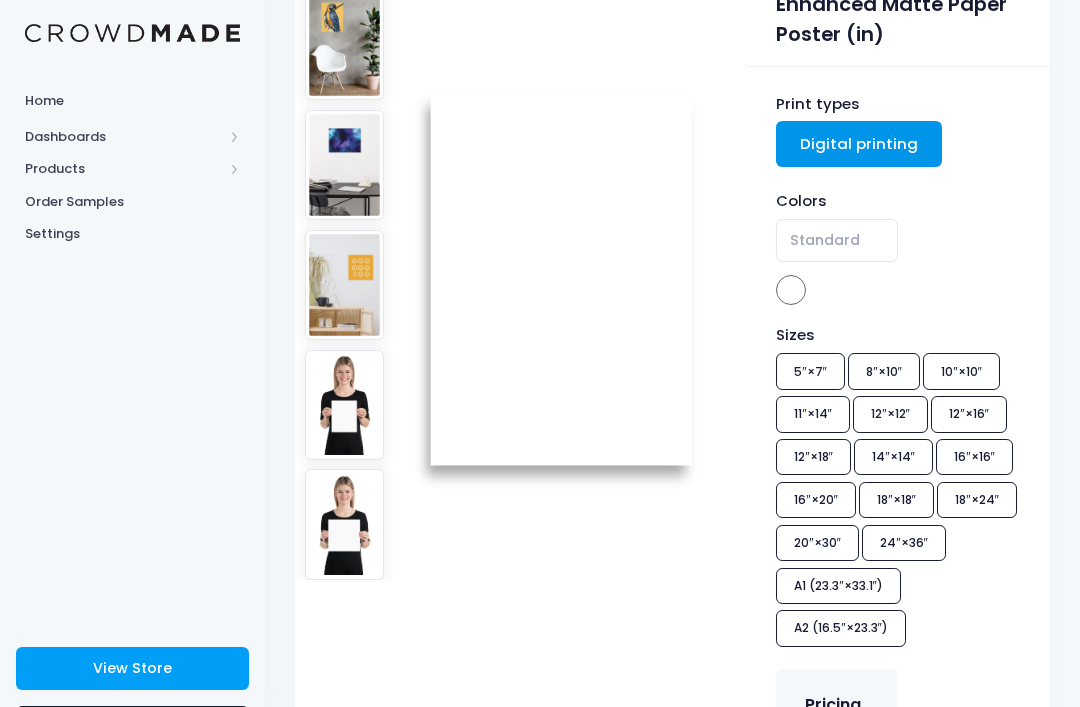 click on "Sizes
5″×7″
8″×10″
10″×10″
11″×14″
12″×12″
12″×16″
12″×18″
14″×14″
16″×16″
16″×20″
18″×18″
18″×24″
20″×30″
24″×36″
A1 (23.3″×33.1″)
A2 (16.5″×23.3″)" at bounding box center [898, 488] 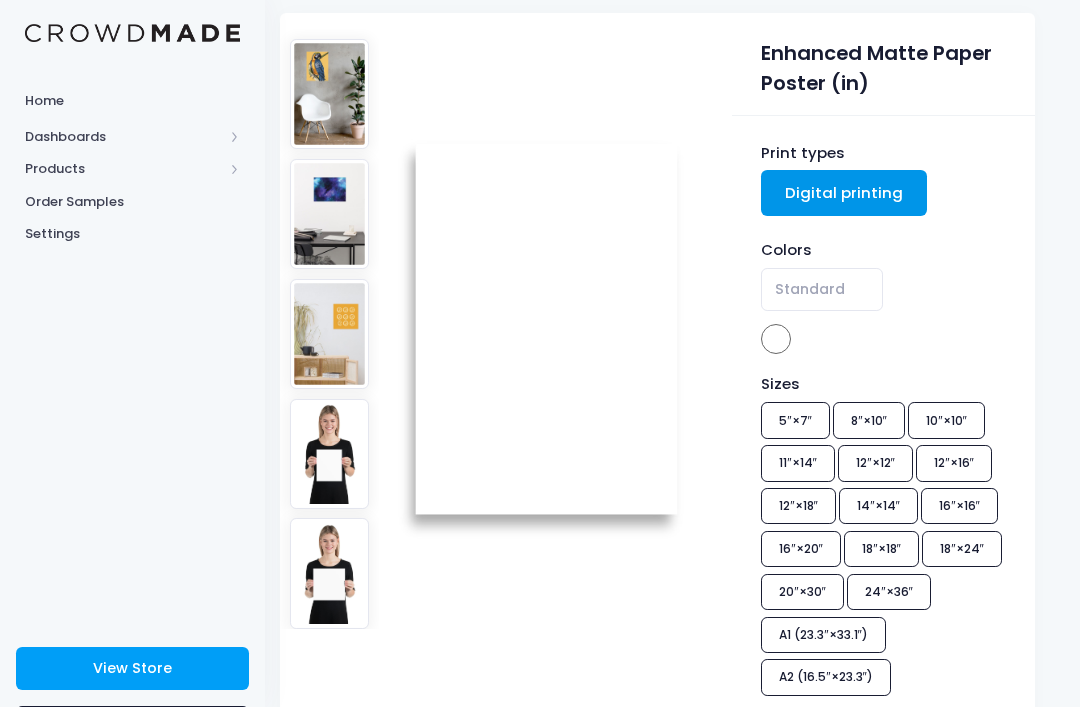 scroll, scrollTop: 180, scrollLeft: 12, axis: both 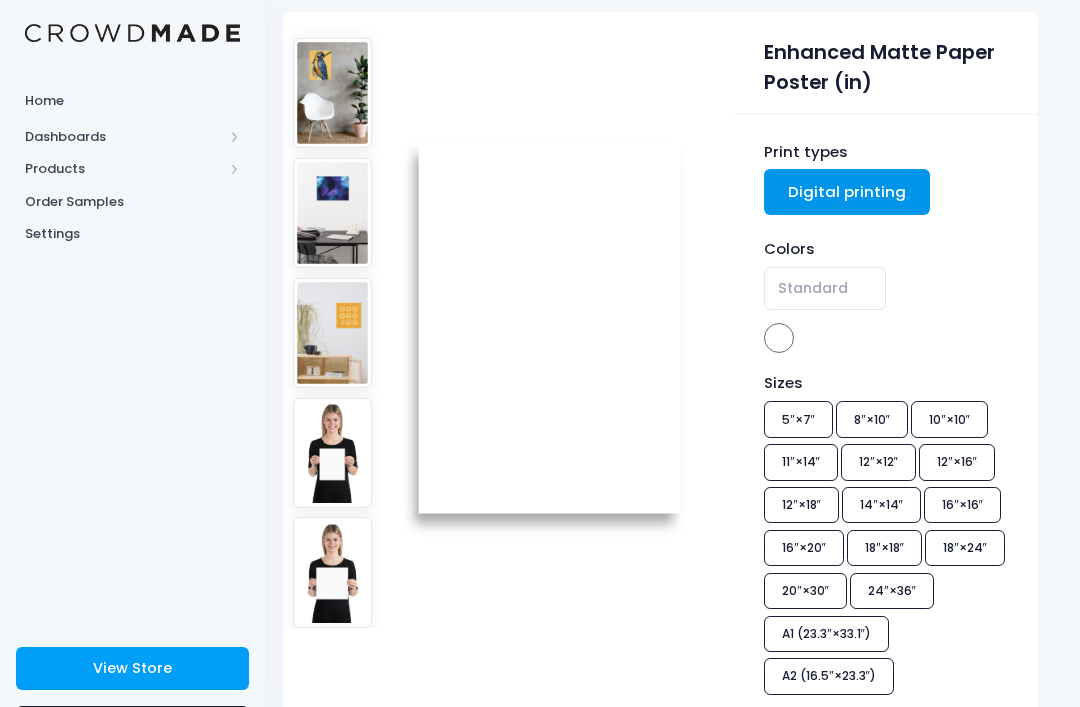 click on "Sizes
5″×7″
8″×10″
10″×10″
11″×14″
12″×12″
12″×16″
12″×18″
14″×14″
16″×16″
16″×20″
18″×18″
18″×24″
20″×30″
24″×36″
A1 (23.3″×33.1″)
A2 (16.5″×23.3″)" at bounding box center [886, 536] 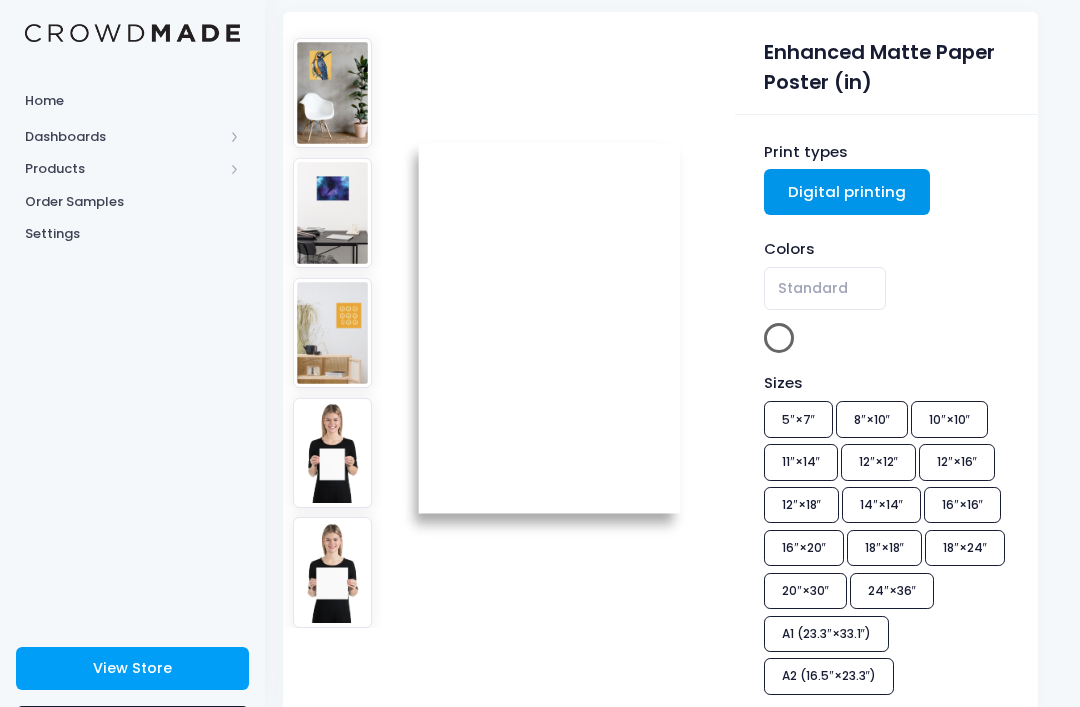 click on "Colors
Standard
Standard" at bounding box center [886, 297] 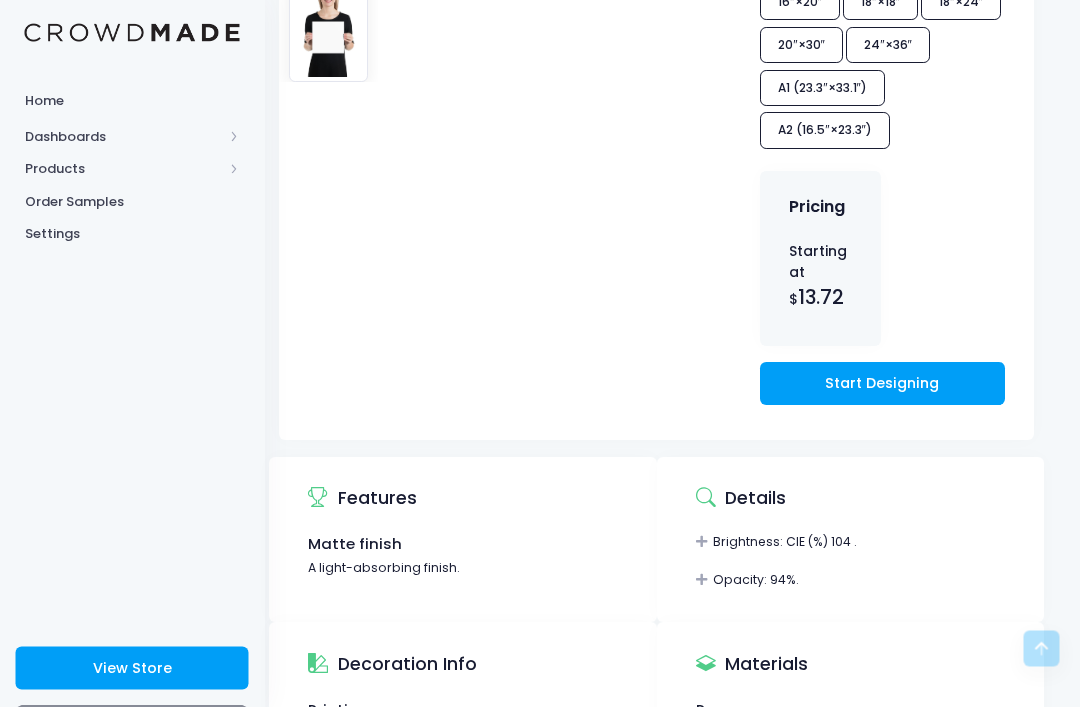 scroll, scrollTop: 726, scrollLeft: 15, axis: both 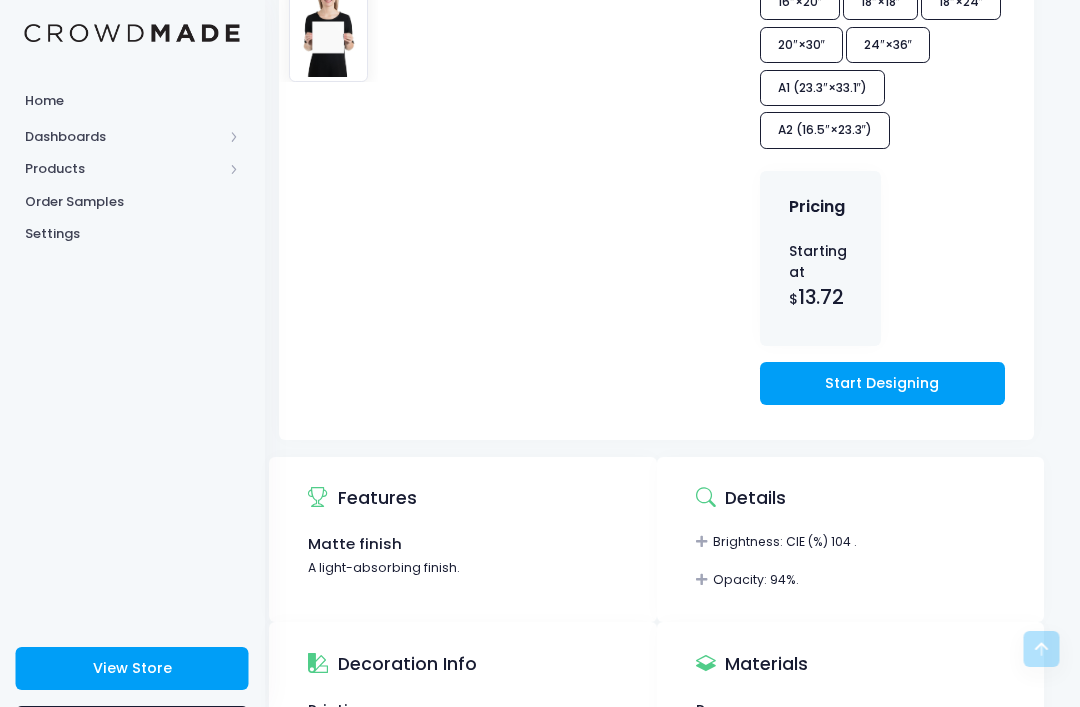 click on "Start Designing" at bounding box center [883, 383] 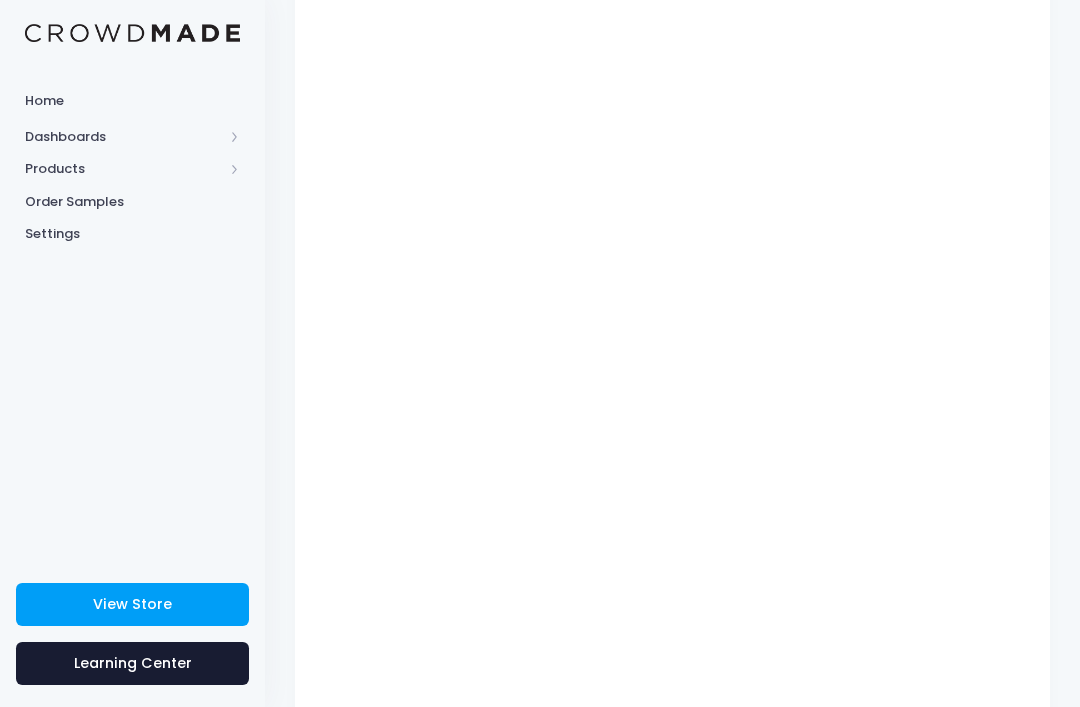 scroll, scrollTop: 301, scrollLeft: 0, axis: vertical 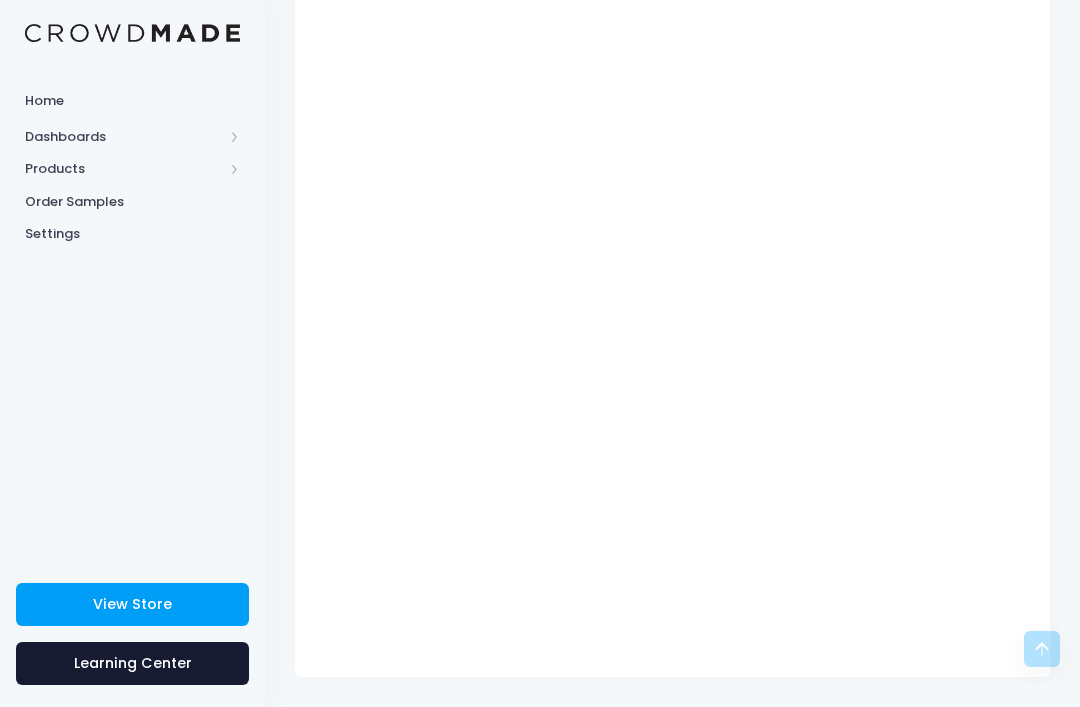 click on "Enhanced Matte Paper Poster (in)
Product title
Set your earnings
$
0.0
Earnings can't be less than 0. Your sale price(min.) $ 13.72" at bounding box center (672, 299) 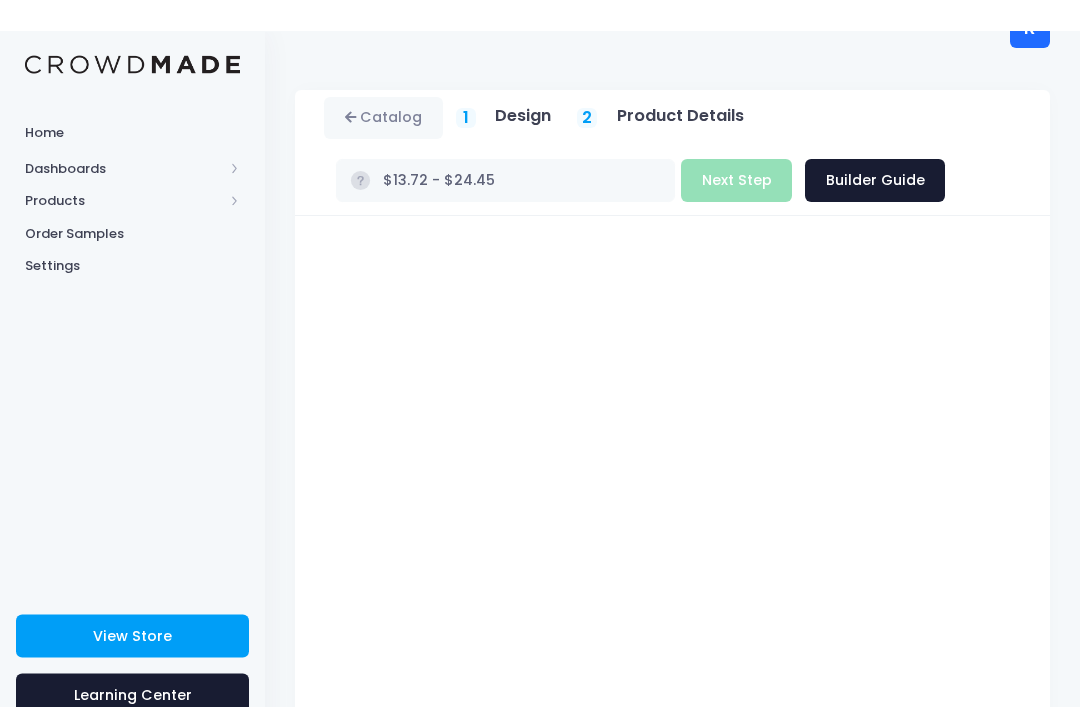 scroll, scrollTop: 3, scrollLeft: 0, axis: vertical 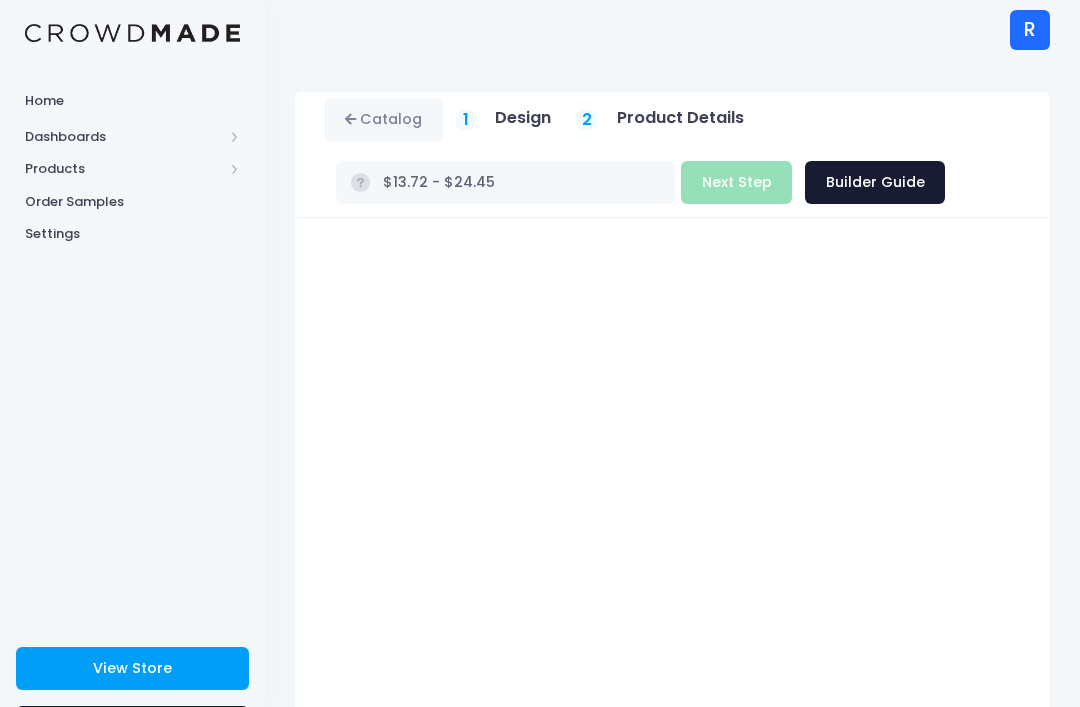 click on "Catalog
1
Design
2
Product Details" at bounding box center (672, 155) 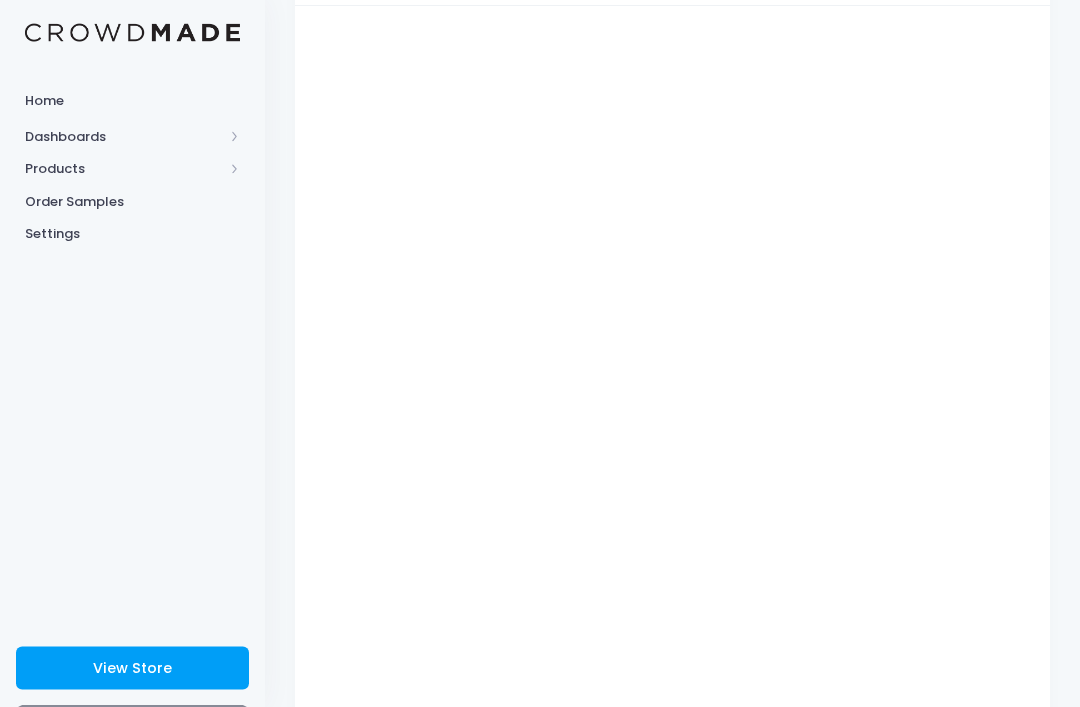 scroll, scrollTop: 216, scrollLeft: 0, axis: vertical 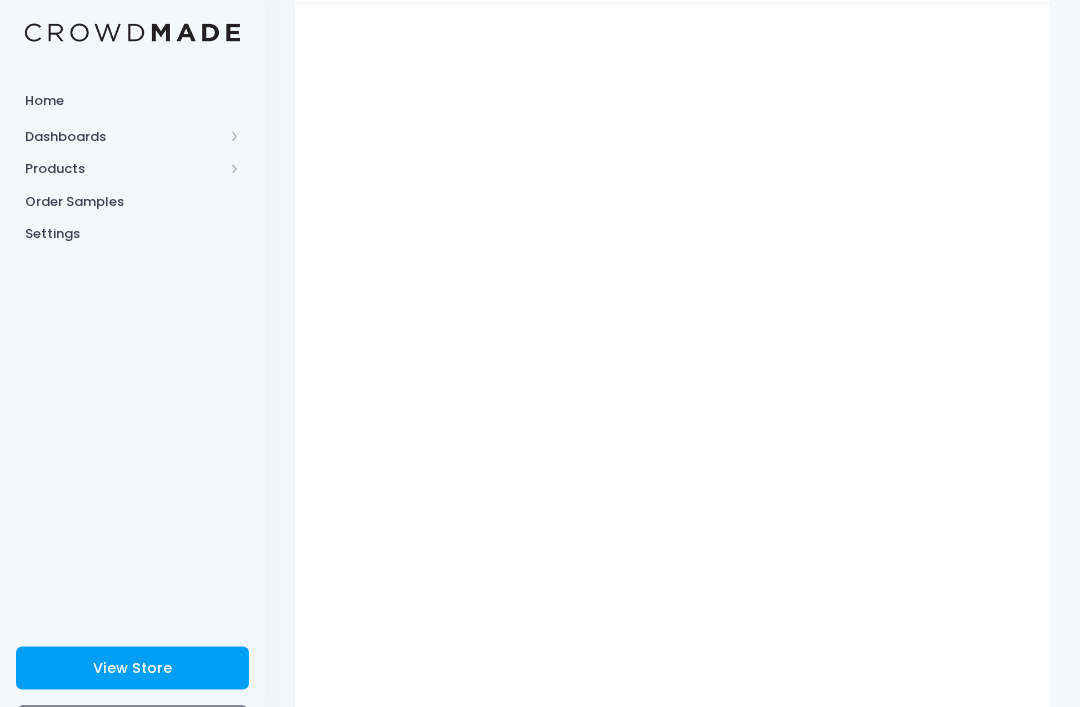 click at bounding box center [673, 384] 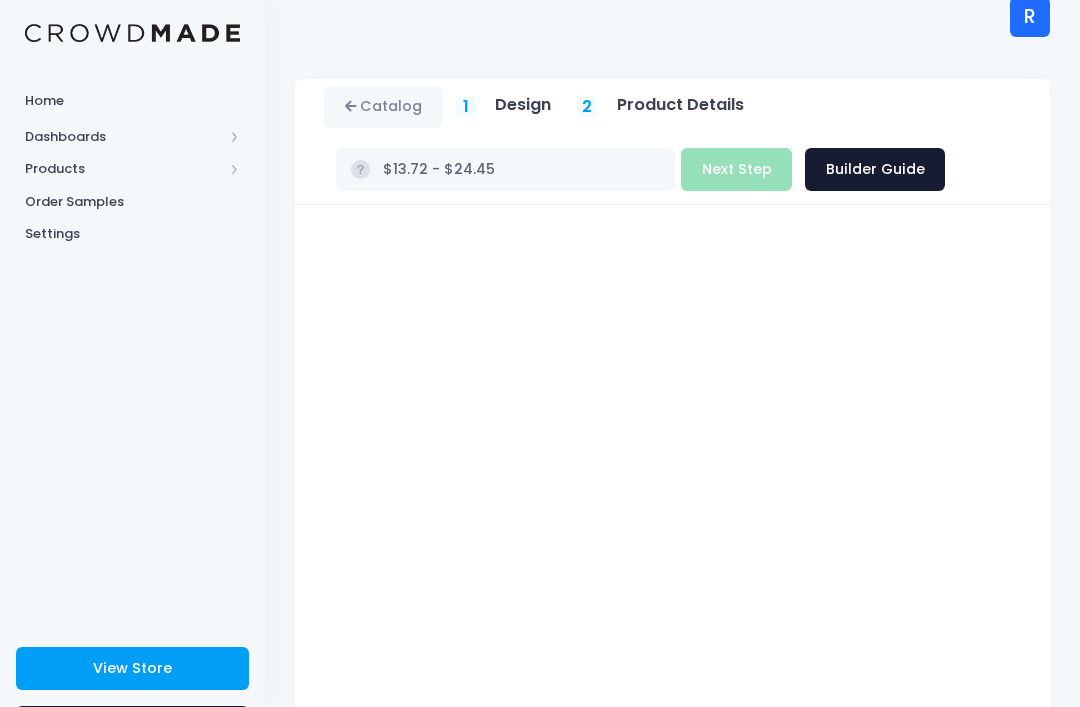 scroll, scrollTop: 0, scrollLeft: 0, axis: both 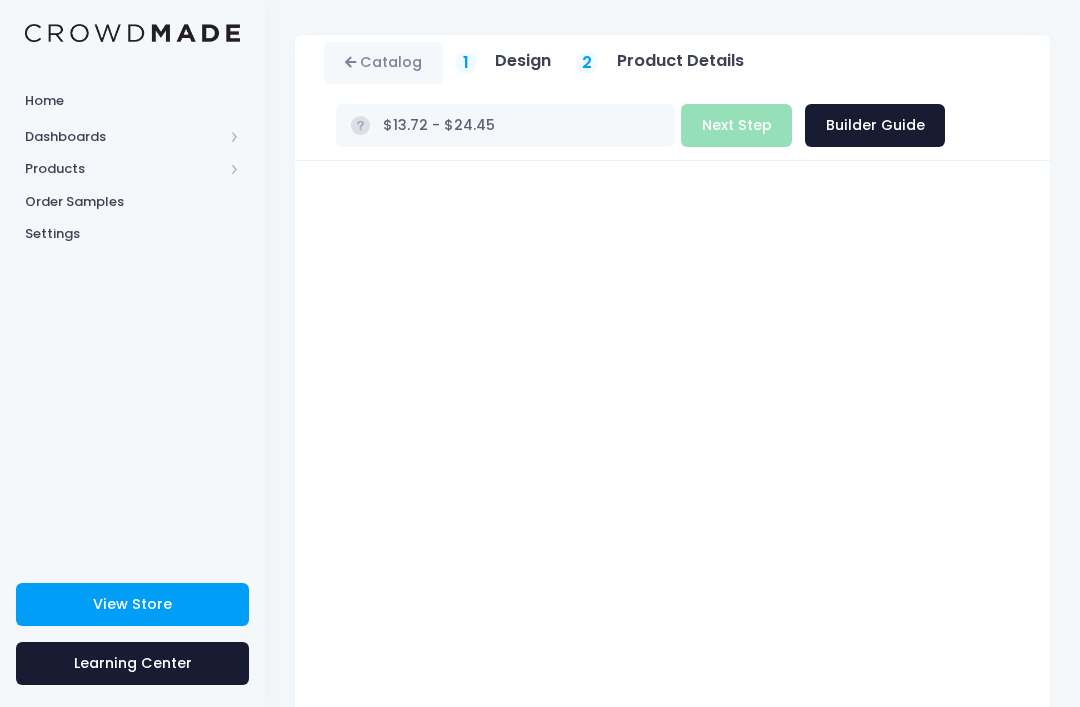 click on "Enhanced Matte Paper Poster (in)
Product title
Set your earnings
$
0.0
Earnings can't be less than 0. Your sale price(min.) $ 13.72" at bounding box center (672, 540) 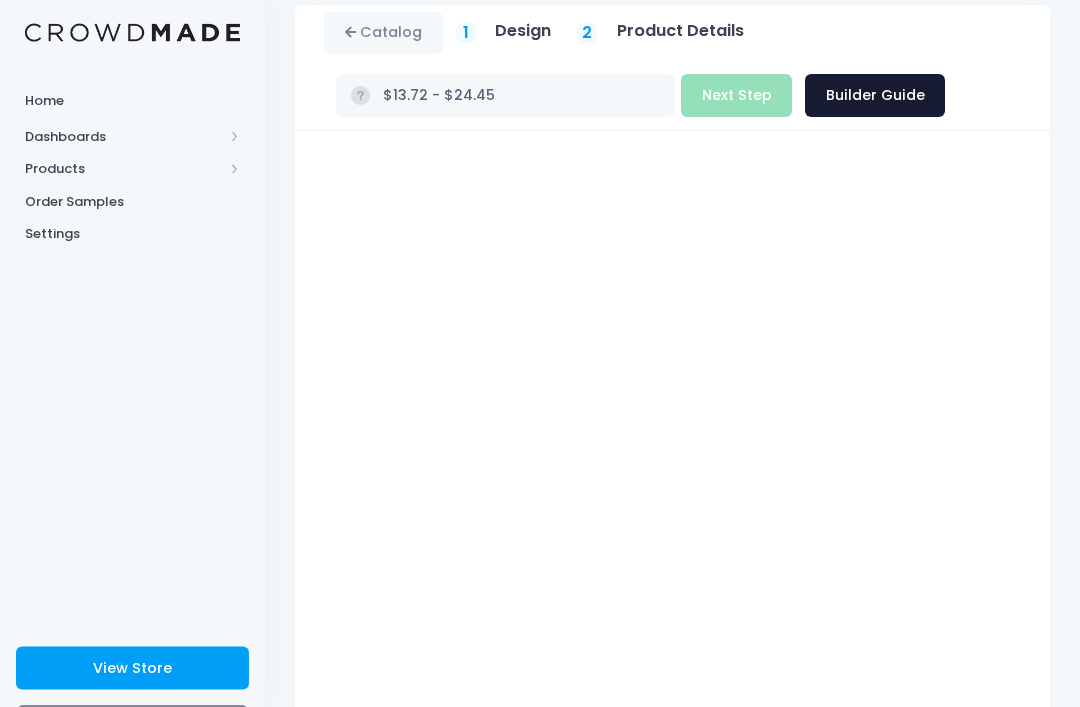 scroll, scrollTop: 40, scrollLeft: 0, axis: vertical 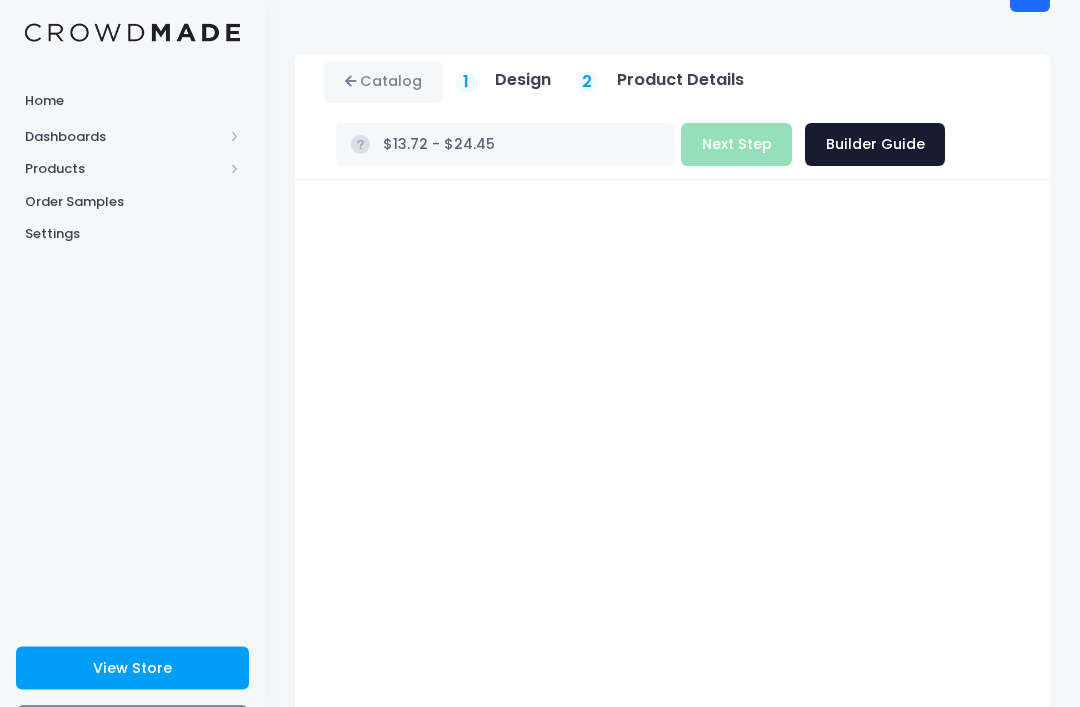 click on "Build Product
Next Step
Builder Guide" at bounding box center (813, 145) 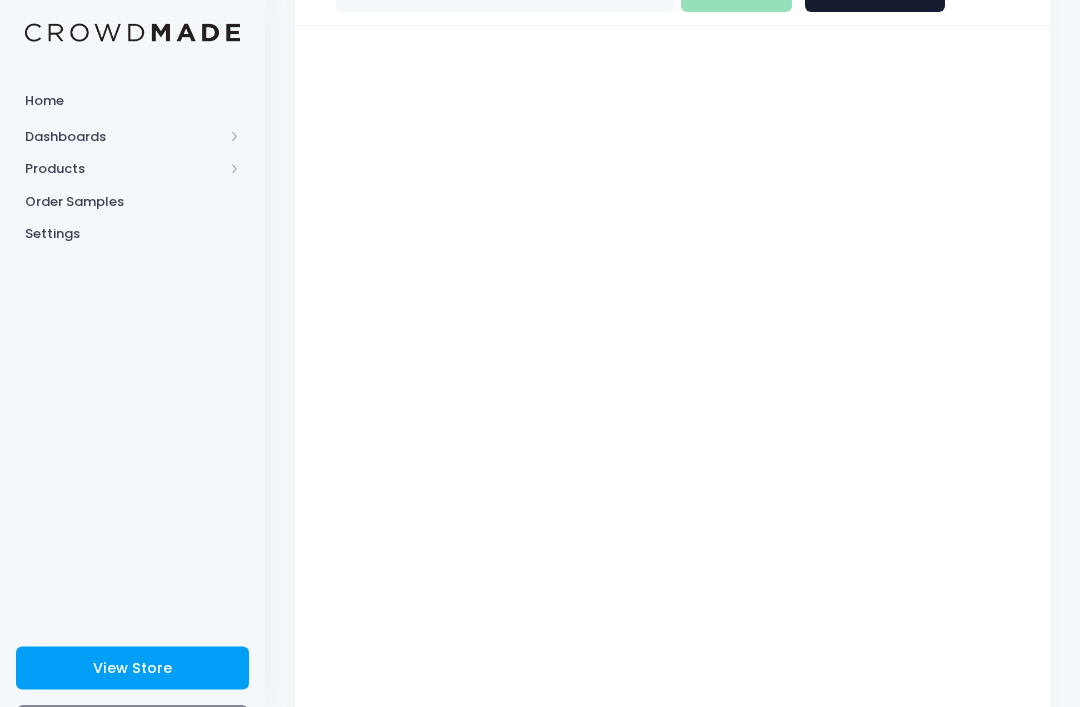 scroll, scrollTop: 237, scrollLeft: 0, axis: vertical 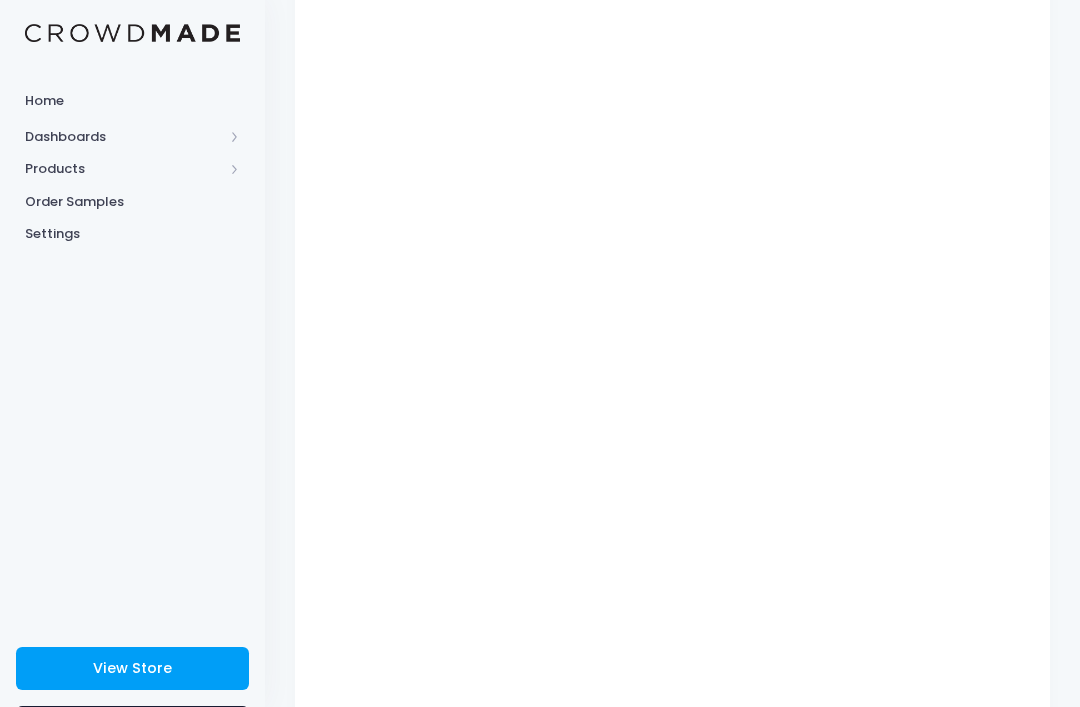 click on "Enhanced Matte Paper Poster (in)
Product title
Set your earnings
$
0.0
Earnings can't be less than 0. Your sale price(min.) $ 13.72" at bounding box center [672, 363] 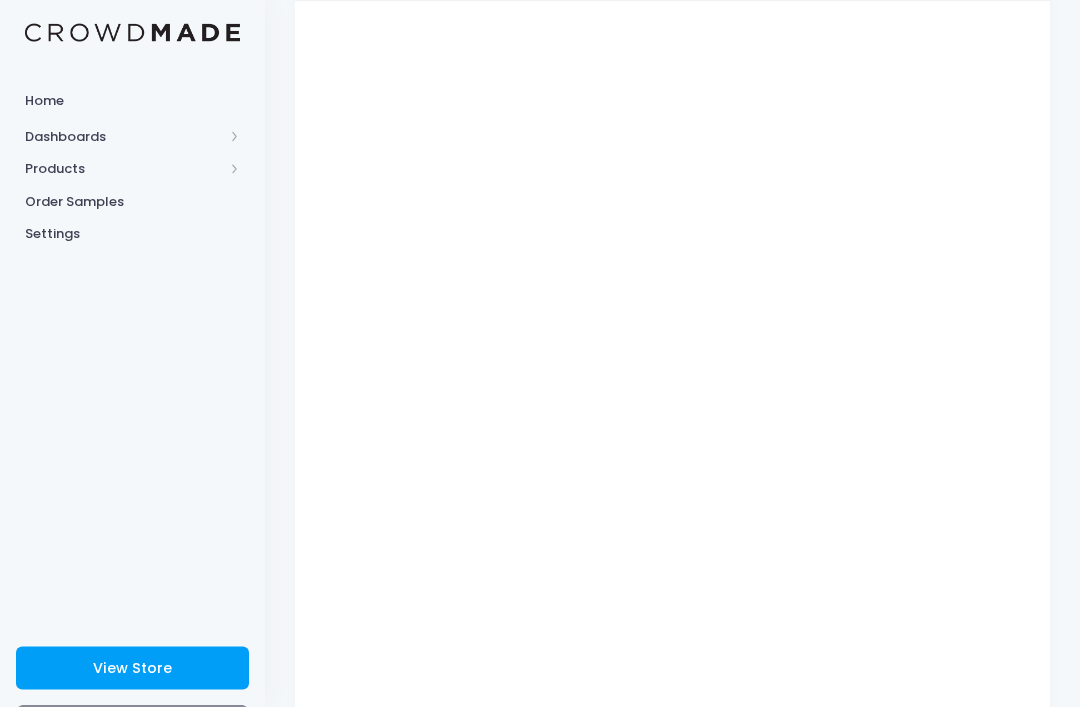 scroll, scrollTop: 237, scrollLeft: 0, axis: vertical 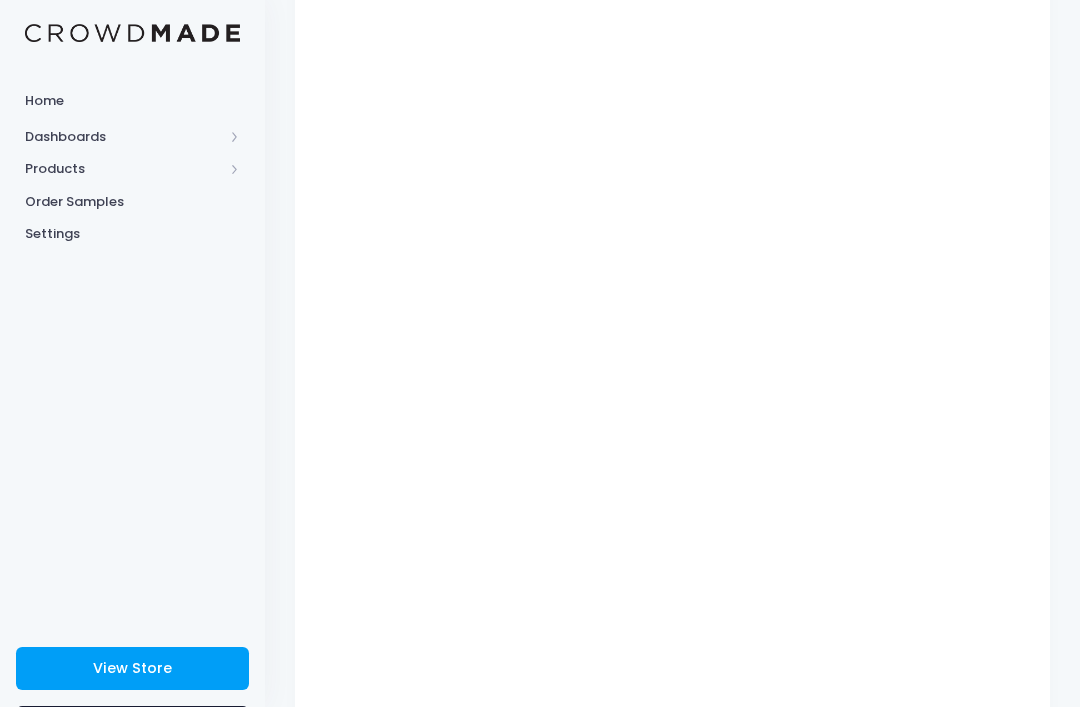 click at bounding box center [673, 363] 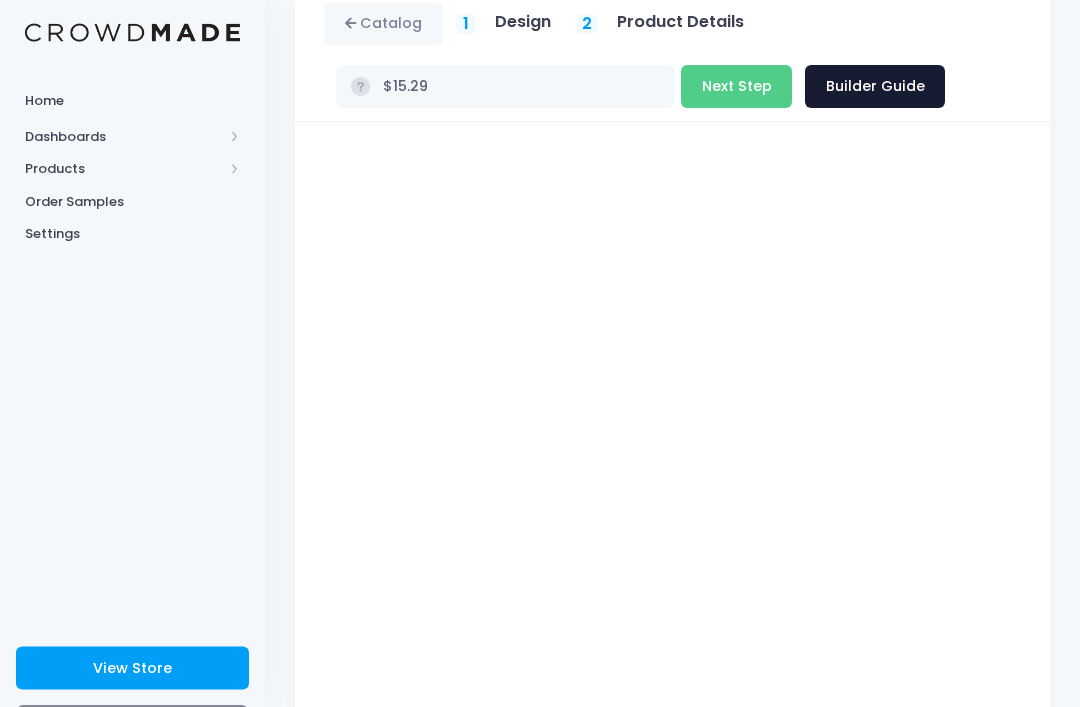 scroll, scrollTop: 99, scrollLeft: 0, axis: vertical 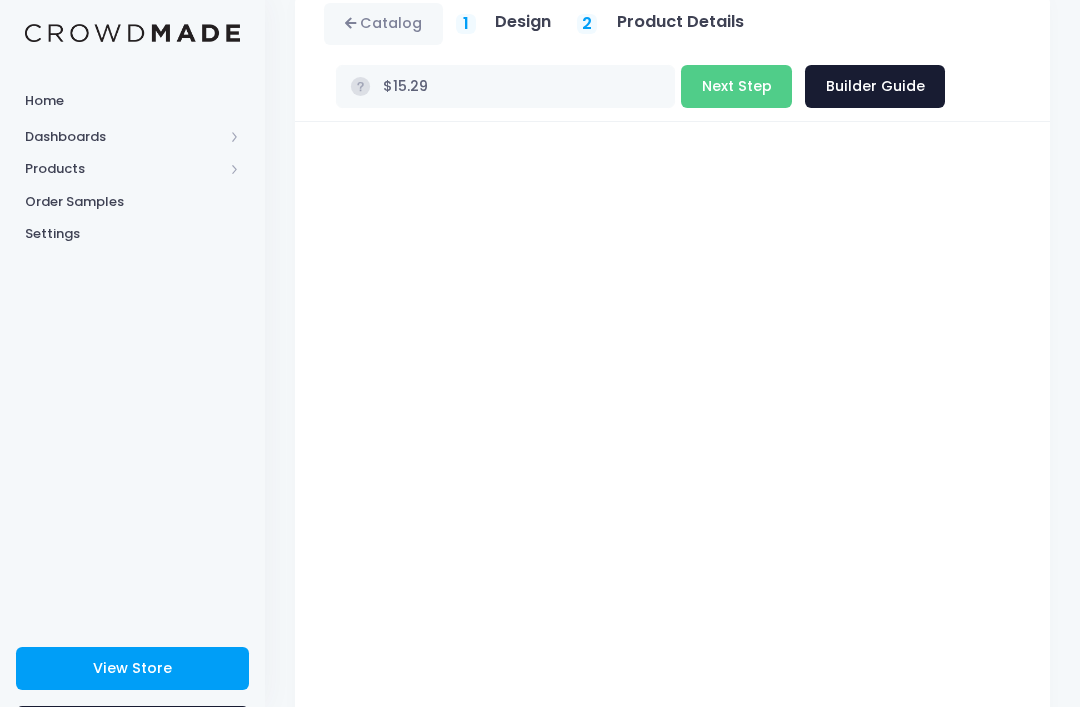 click on "Enhanced Matte Paper Poster (in)
Product title
Set your earnings
$
0.0
Earnings can't be less than 0. Your sale price(min.) $ 15.29" at bounding box center [672, 501] 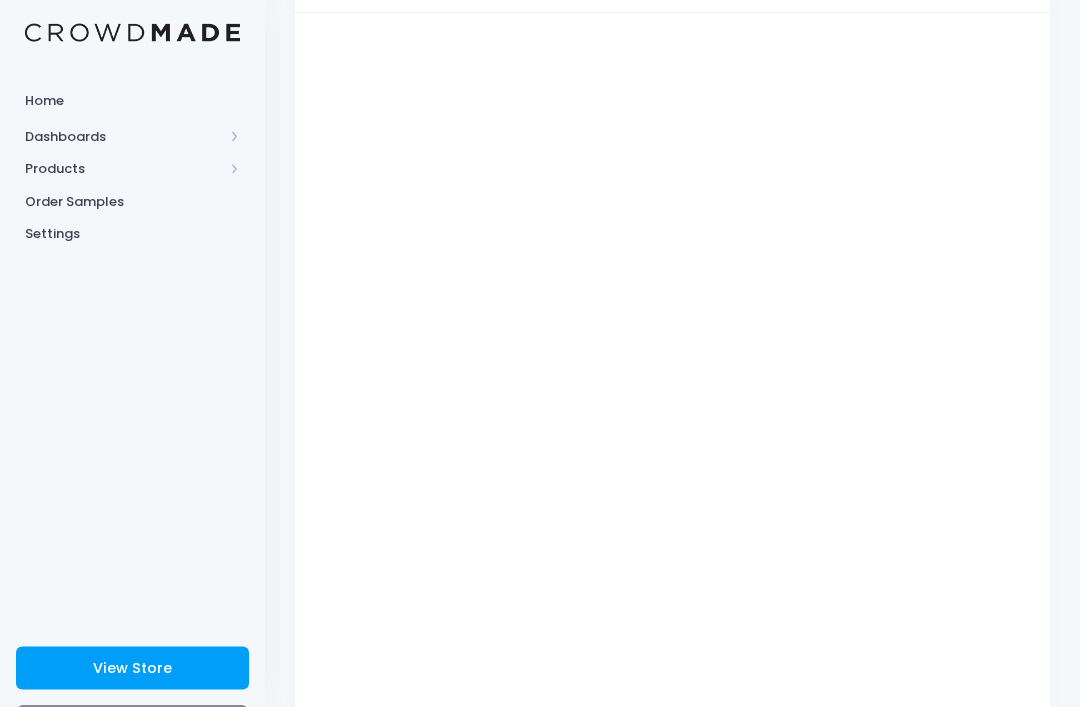 scroll, scrollTop: 208, scrollLeft: 0, axis: vertical 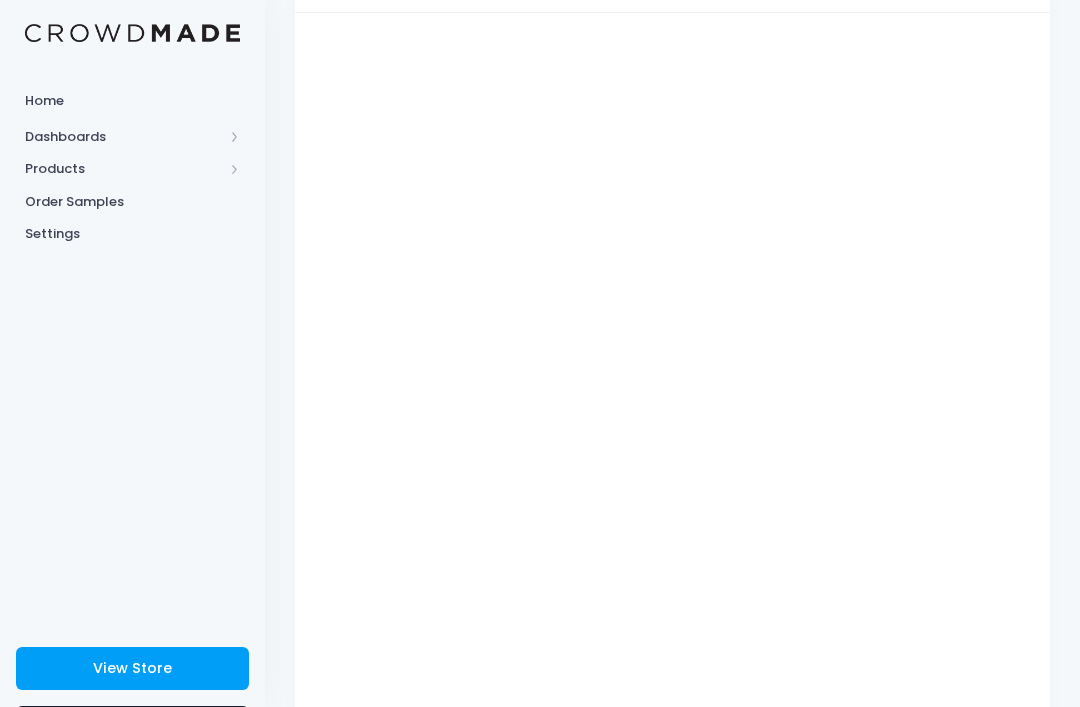 type on "$15.90" 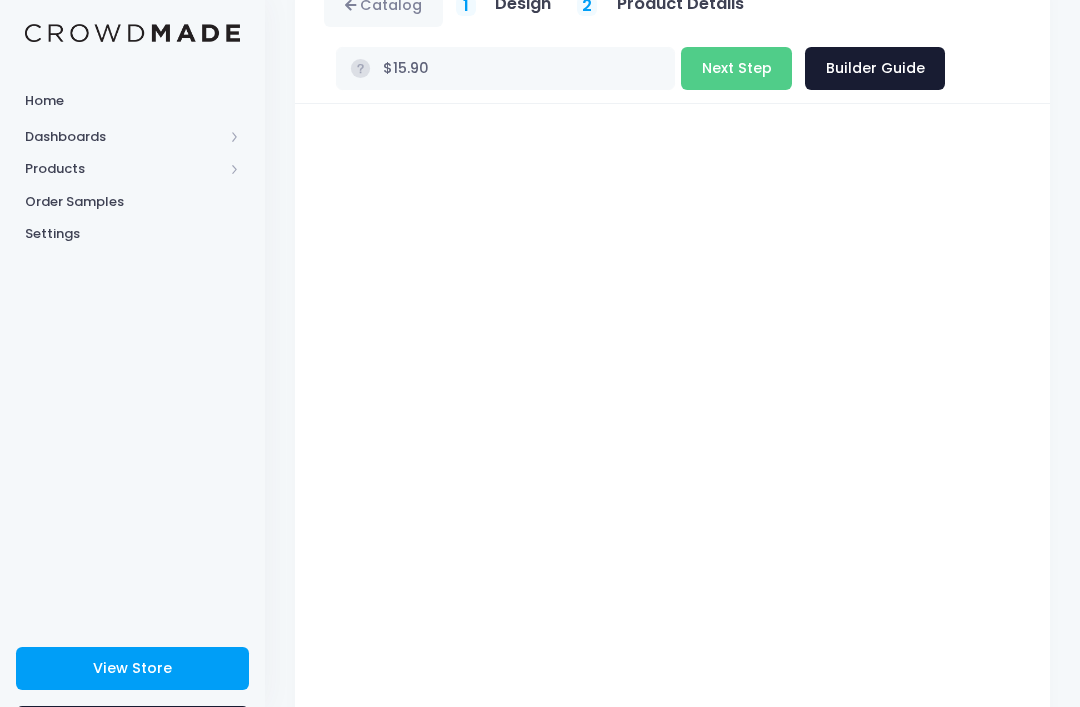 scroll, scrollTop: 0, scrollLeft: 0, axis: both 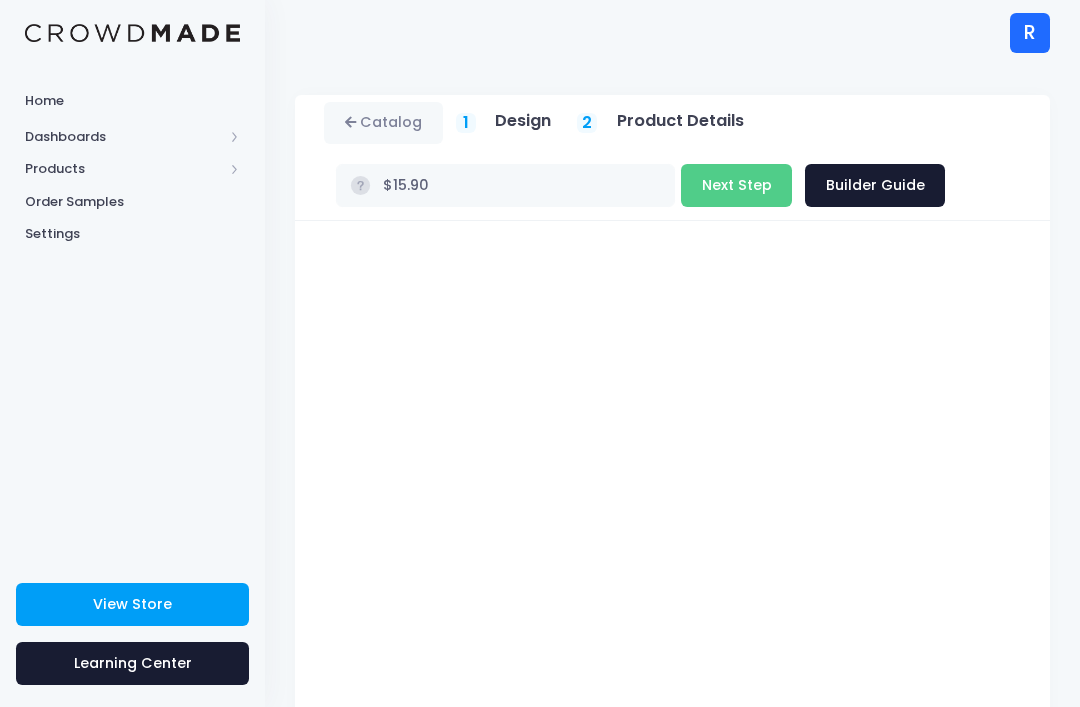 click on "Next Step" at bounding box center [736, 185] 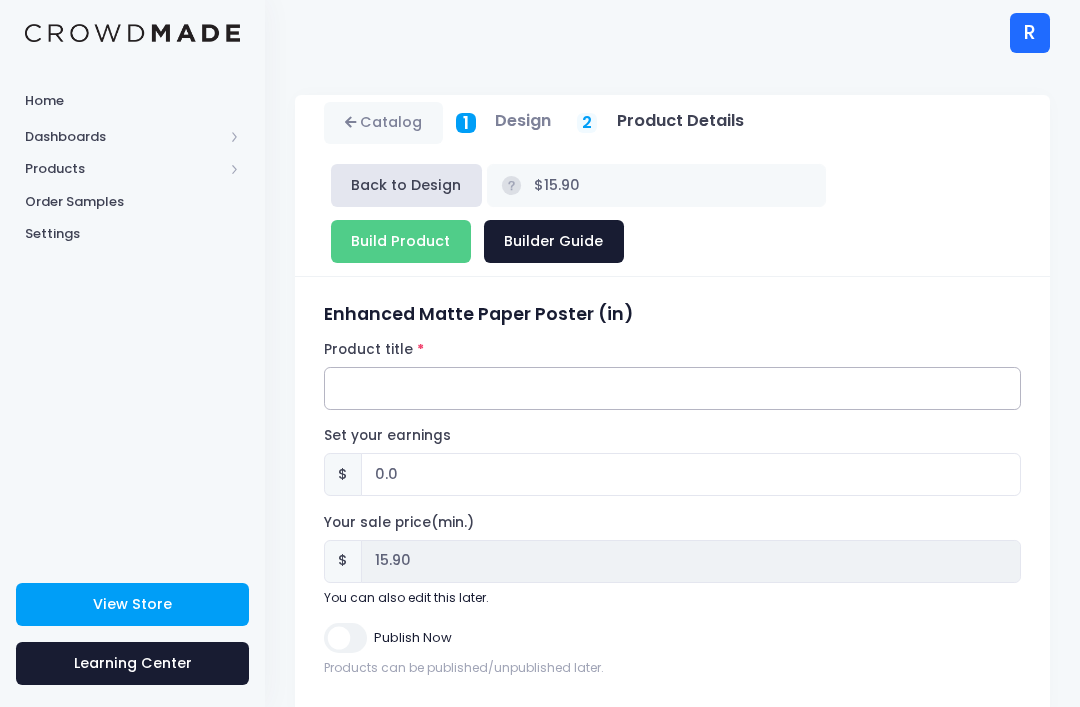 click on "Product title" at bounding box center (672, 388) 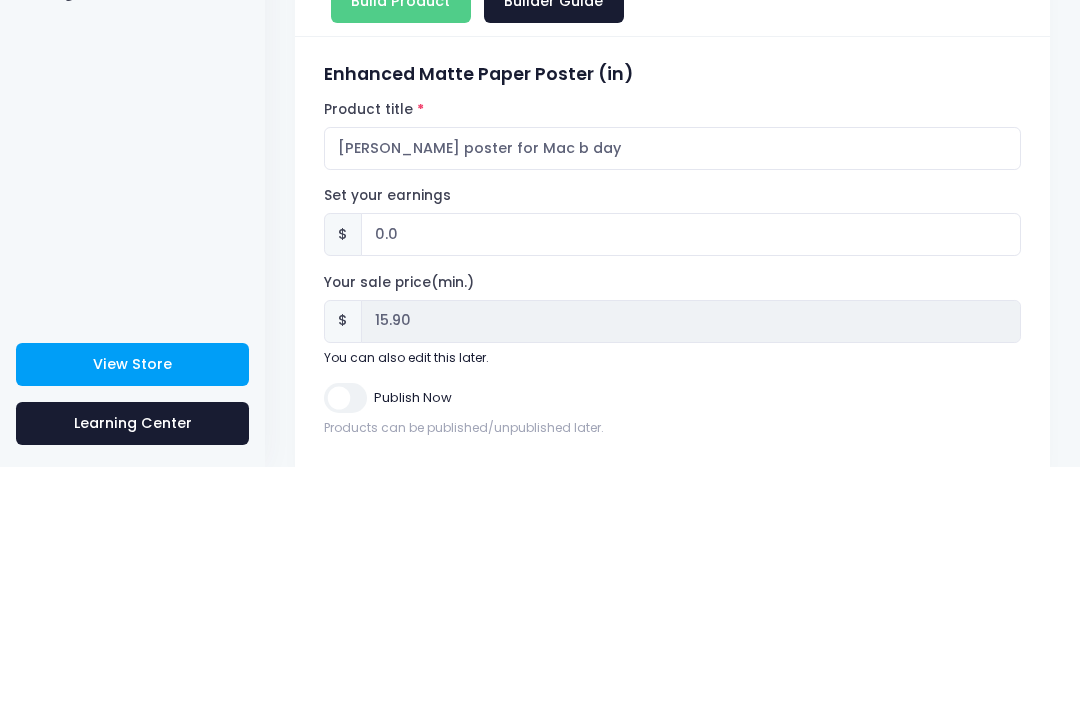 scroll, scrollTop: 50, scrollLeft: 0, axis: vertical 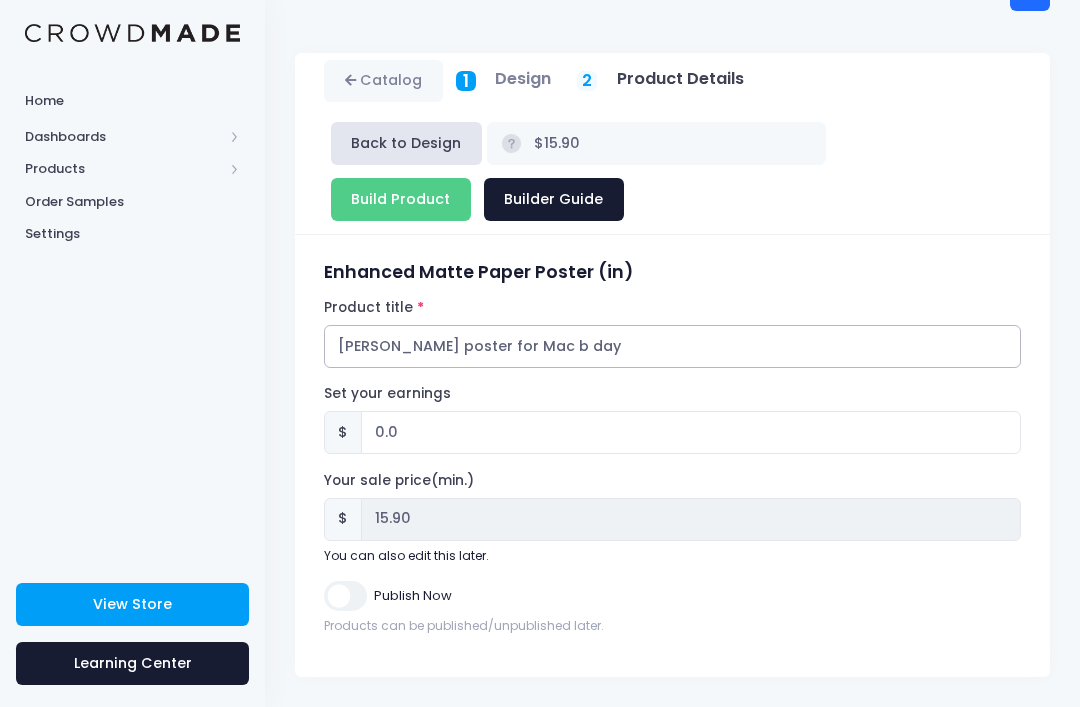 type on "Keith poster for Mac b day" 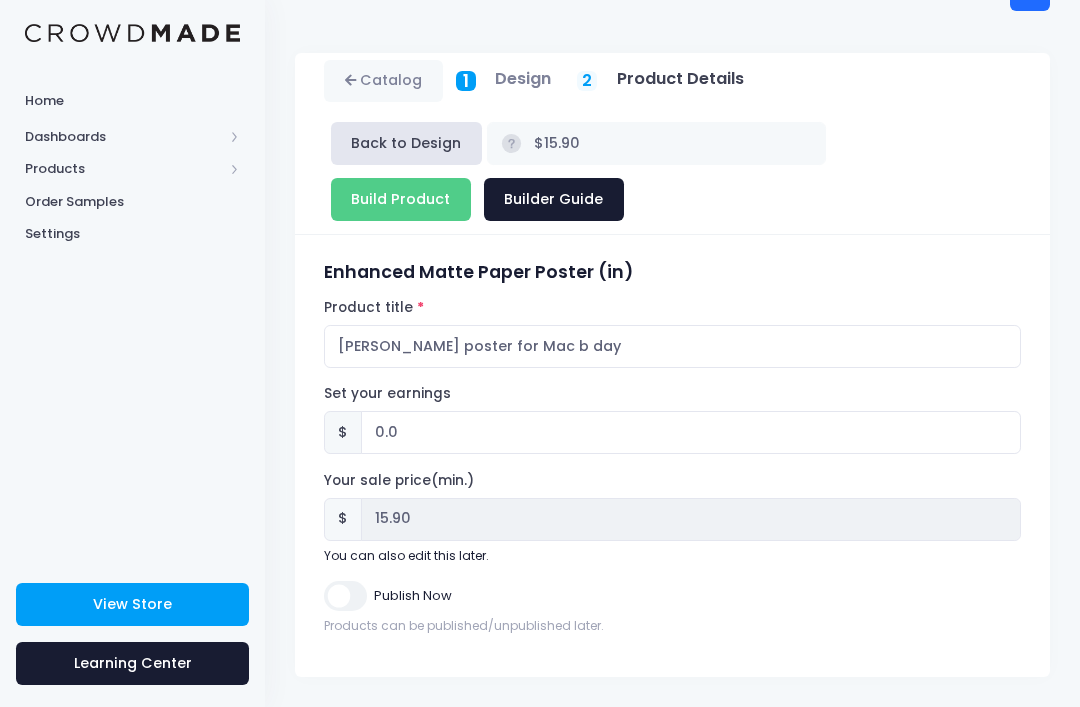 click on "Publish Now" at bounding box center (345, 595) 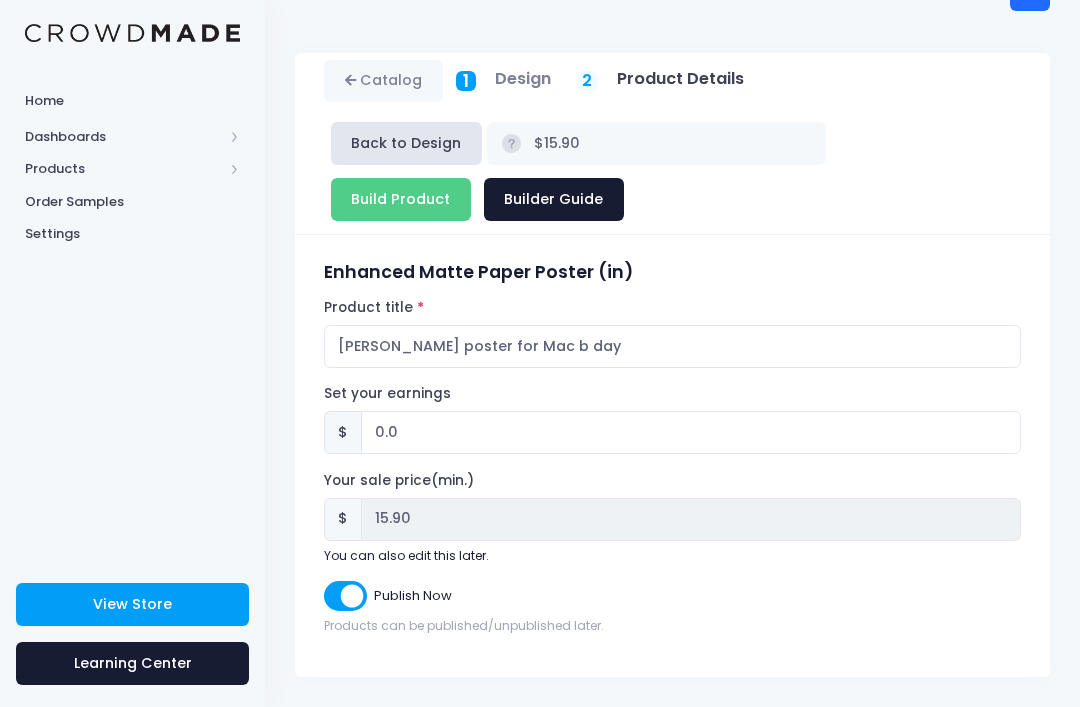 click on "Build Product" at bounding box center (401, 199) 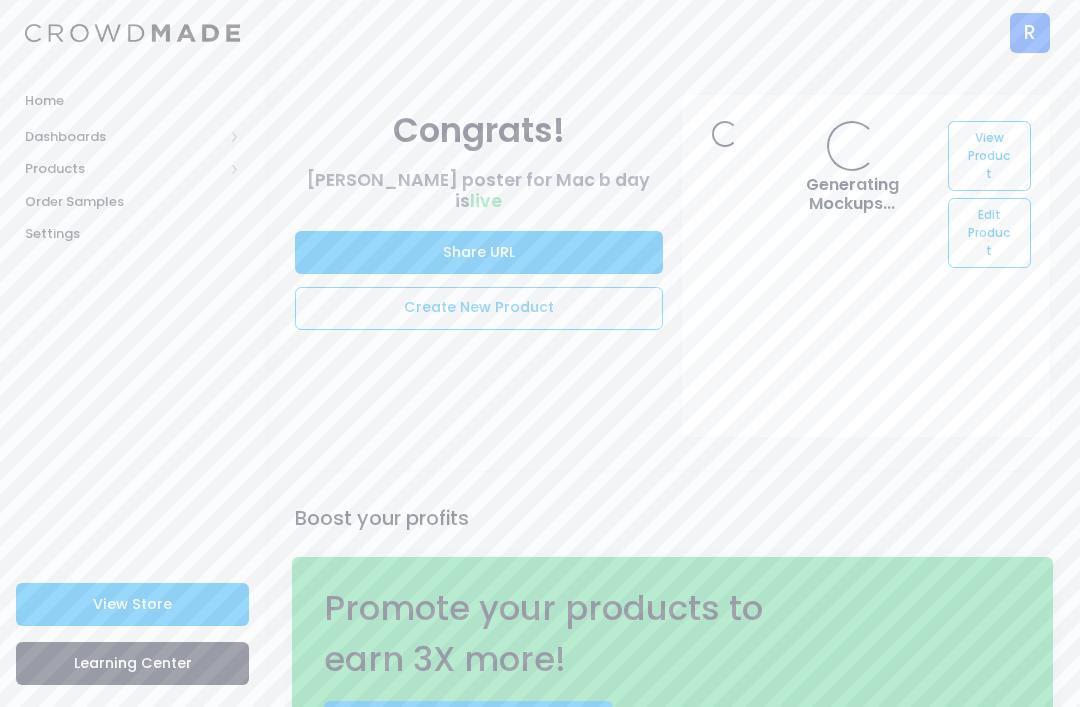 scroll, scrollTop: 0, scrollLeft: 0, axis: both 